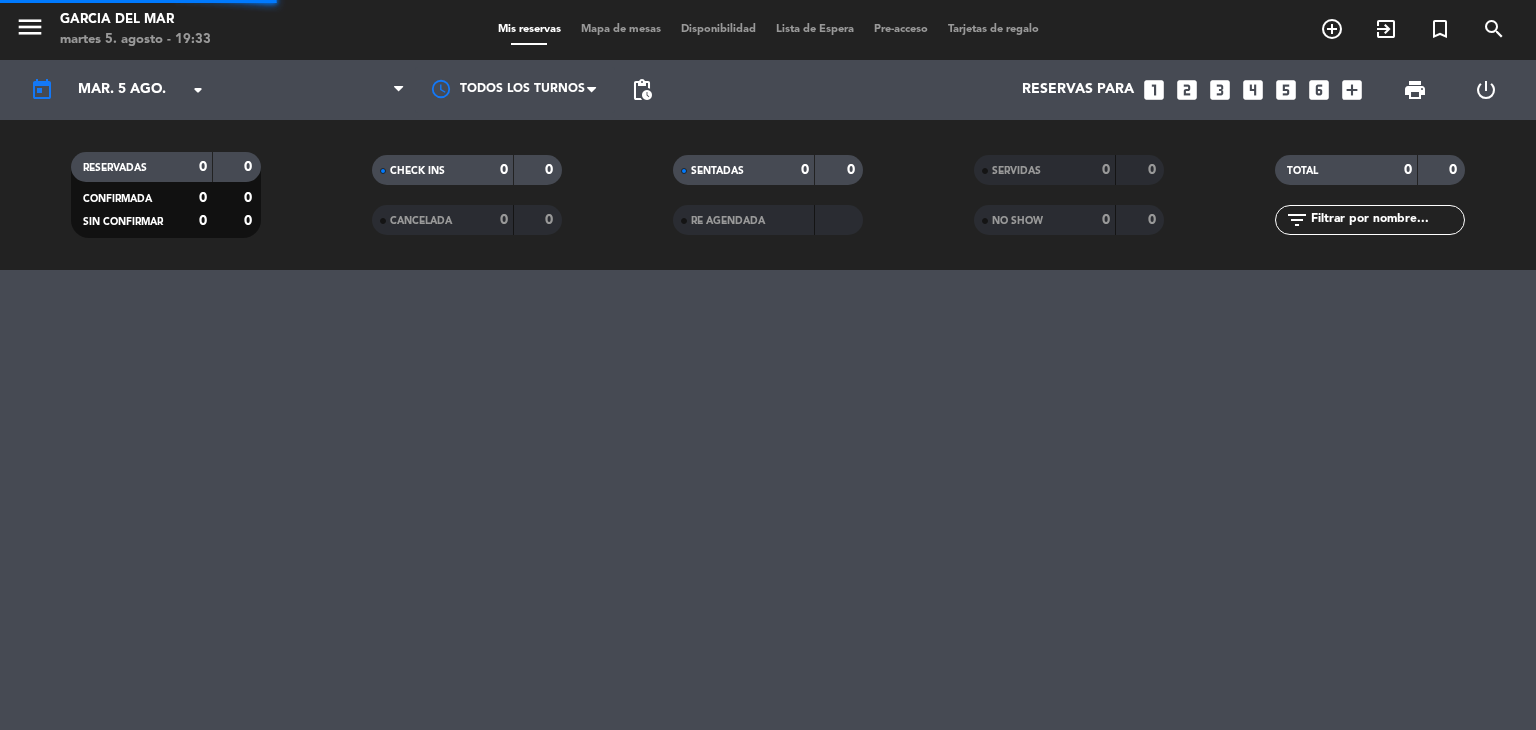 scroll, scrollTop: 0, scrollLeft: 0, axis: both 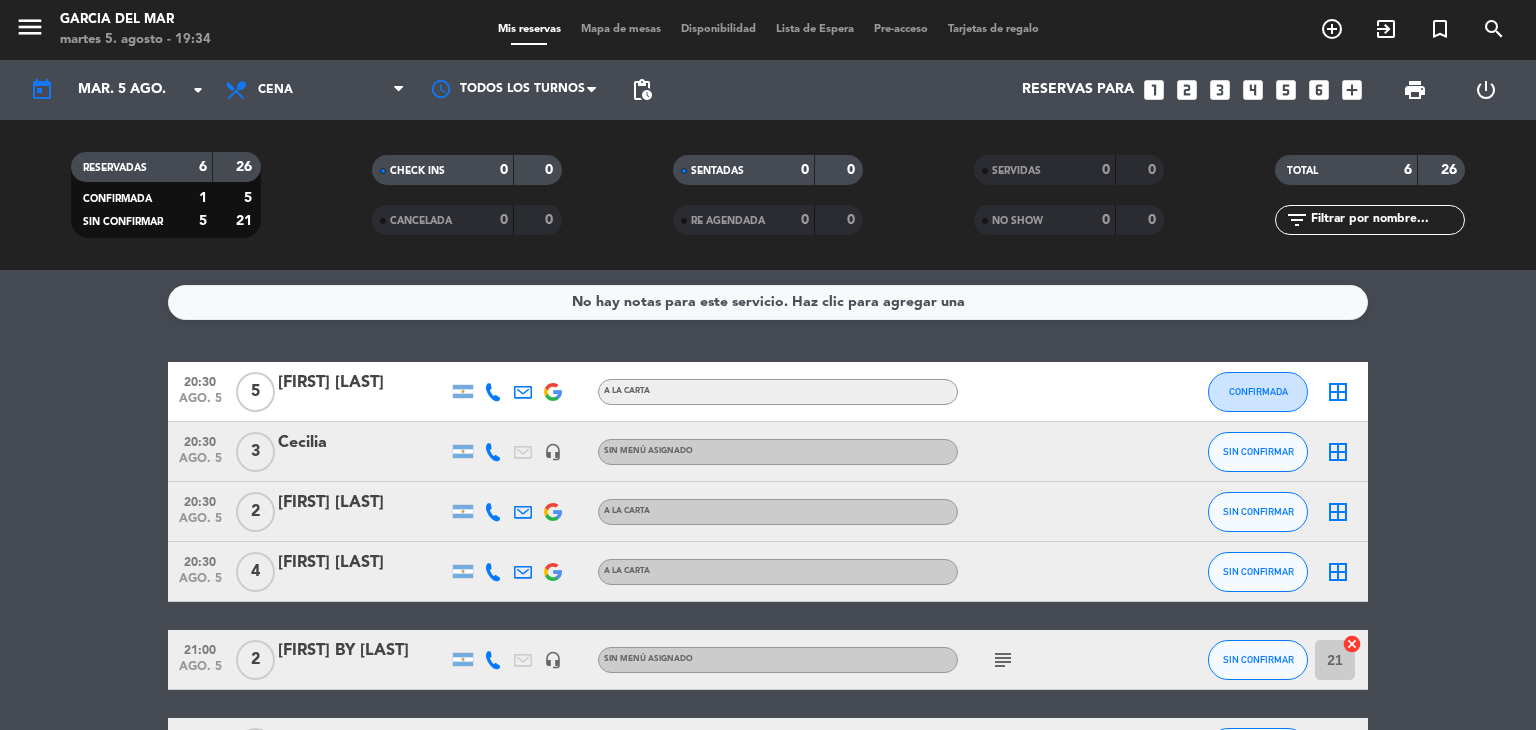 click on "border_all" 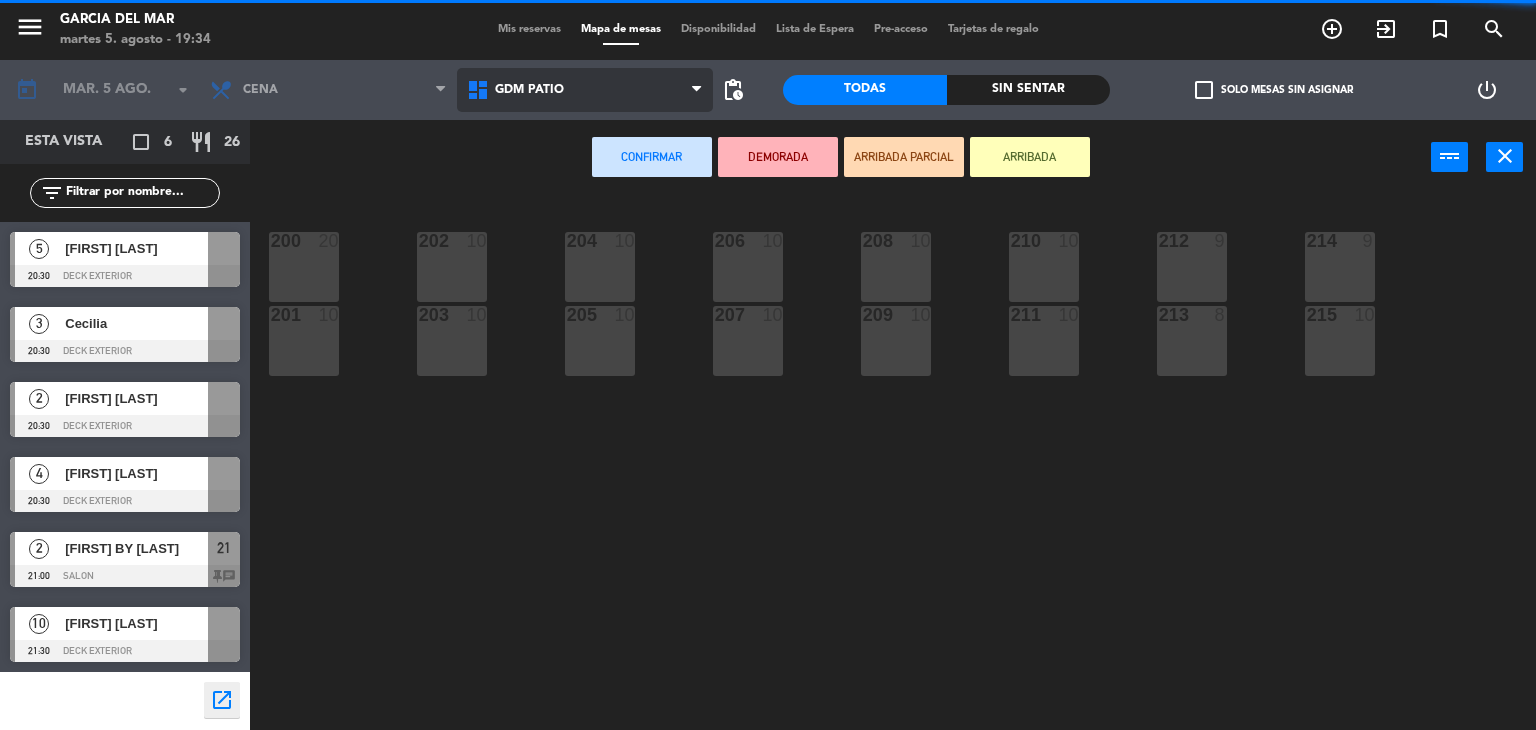 click on "GDM PATIO" at bounding box center [585, 90] 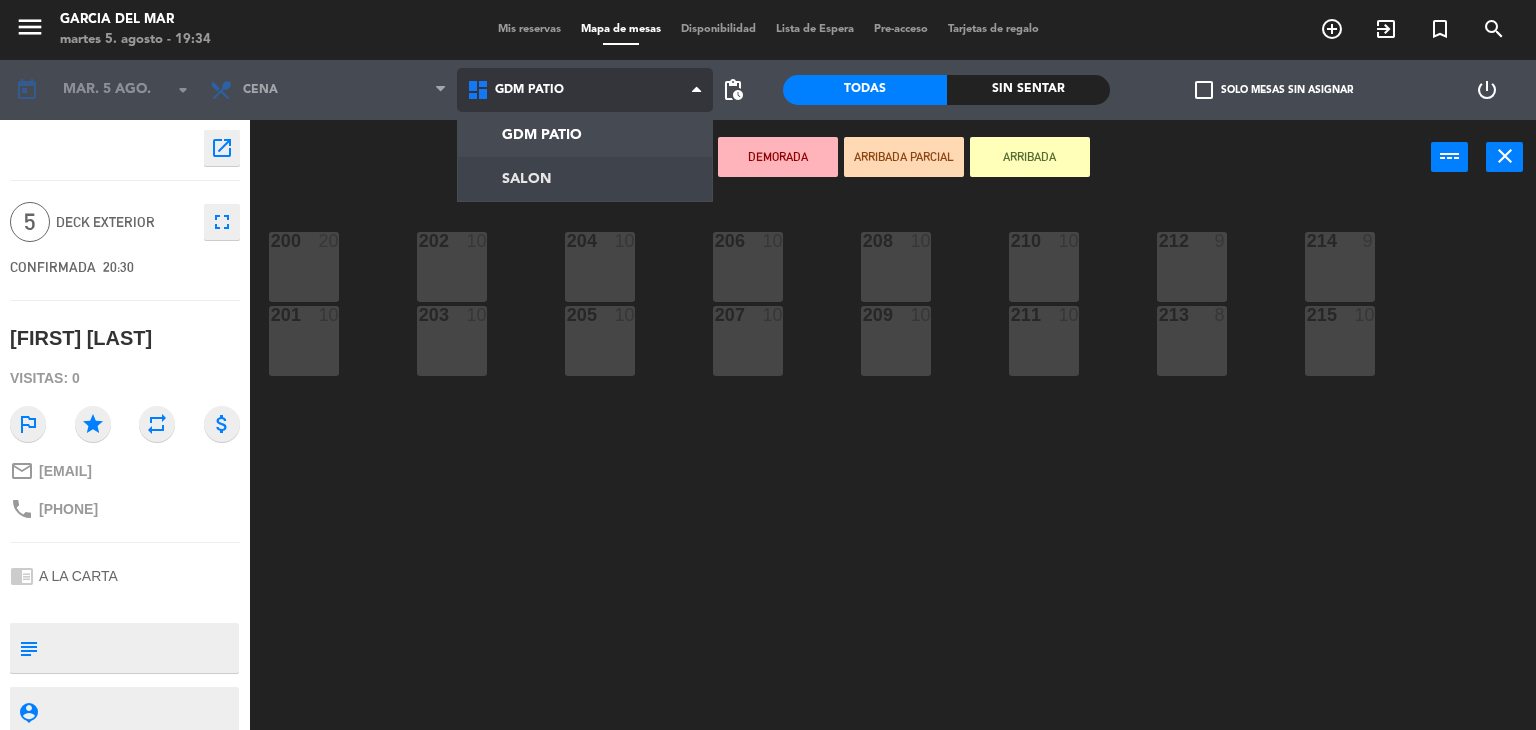 click on "menu  Garcia del Mar   martes 5. agosto - 19:34   Mis reservas   Mapa de mesas   Disponibilidad   Lista de Espera   Pre-acceso   Tarjetas de regalo  add_circle_outline exit_to_app turned_in_not search today    mar. 5 ago. arrow_drop_down  Brunch  Almuerzo  Cena  Cena  Brunch  Almuerzo  Cena  GDM PATIO   SALON   GDM PATIO   GDM PATIO   SALON  pending_actions  Todas  Sin sentar  check_box_outline_blank   Solo mesas sin asignar   power_settings_new    open_in_new 5  Deck Exterior  fullscreen  CONFIRMADA   20:30   [FIRST] [LAST]  Visitas: 0 outlined_flag star repeat attach_money mail_outline [EMAIL] phone [PHONE] chrome_reader_mode A LA CARTA subject                              person_pin                              Cancelar   Confirmar   DEMORADA   ARRIBADA PARCIAL   ARRIBADA  power_input close 200  20  202  10  204  10  206  10  208  10  210  10  212  9  214  9  207  10  201  10  203  10  205  10  209  10  211  10  213  8  215  10" 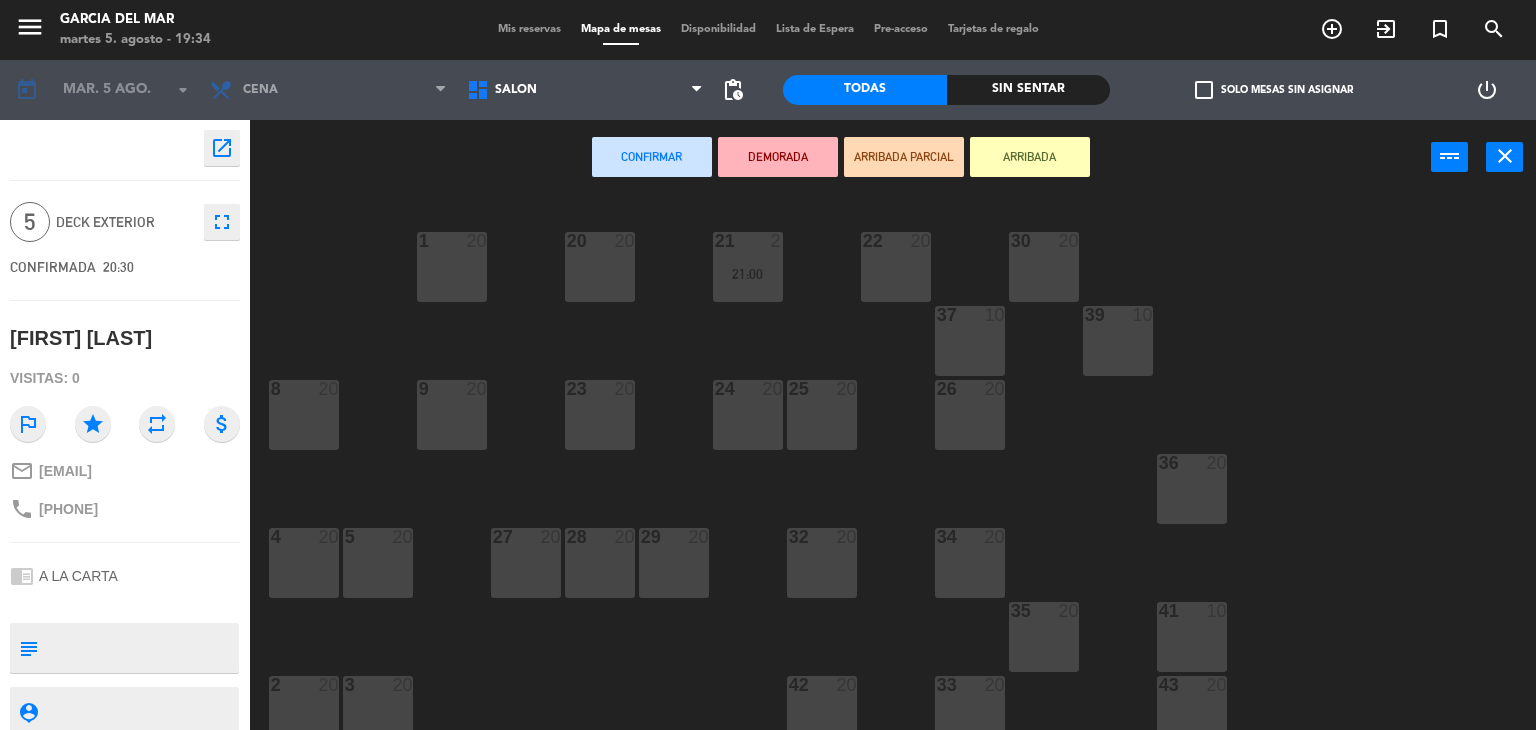 click on "1  20" at bounding box center (452, 267) 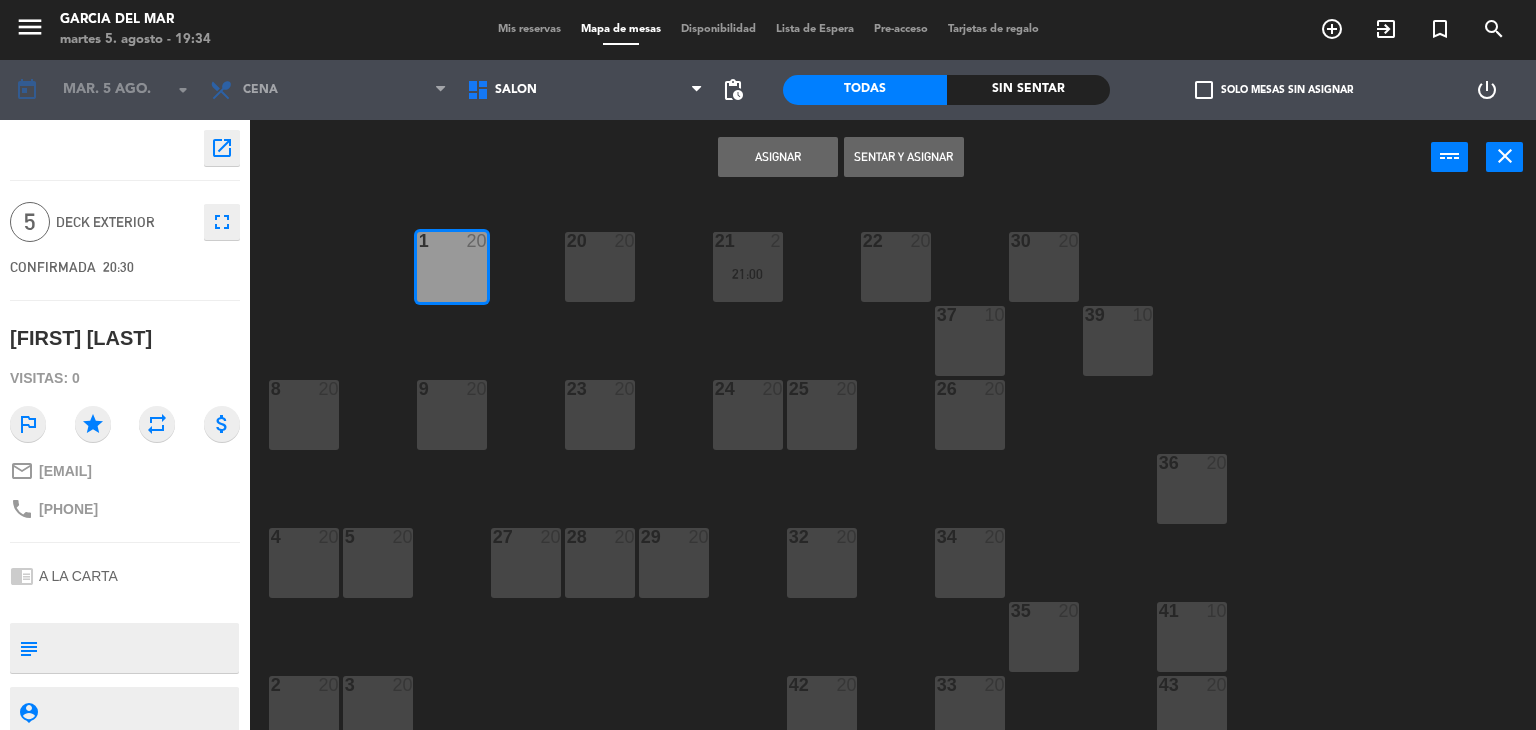 click on "Asignar" at bounding box center [778, 157] 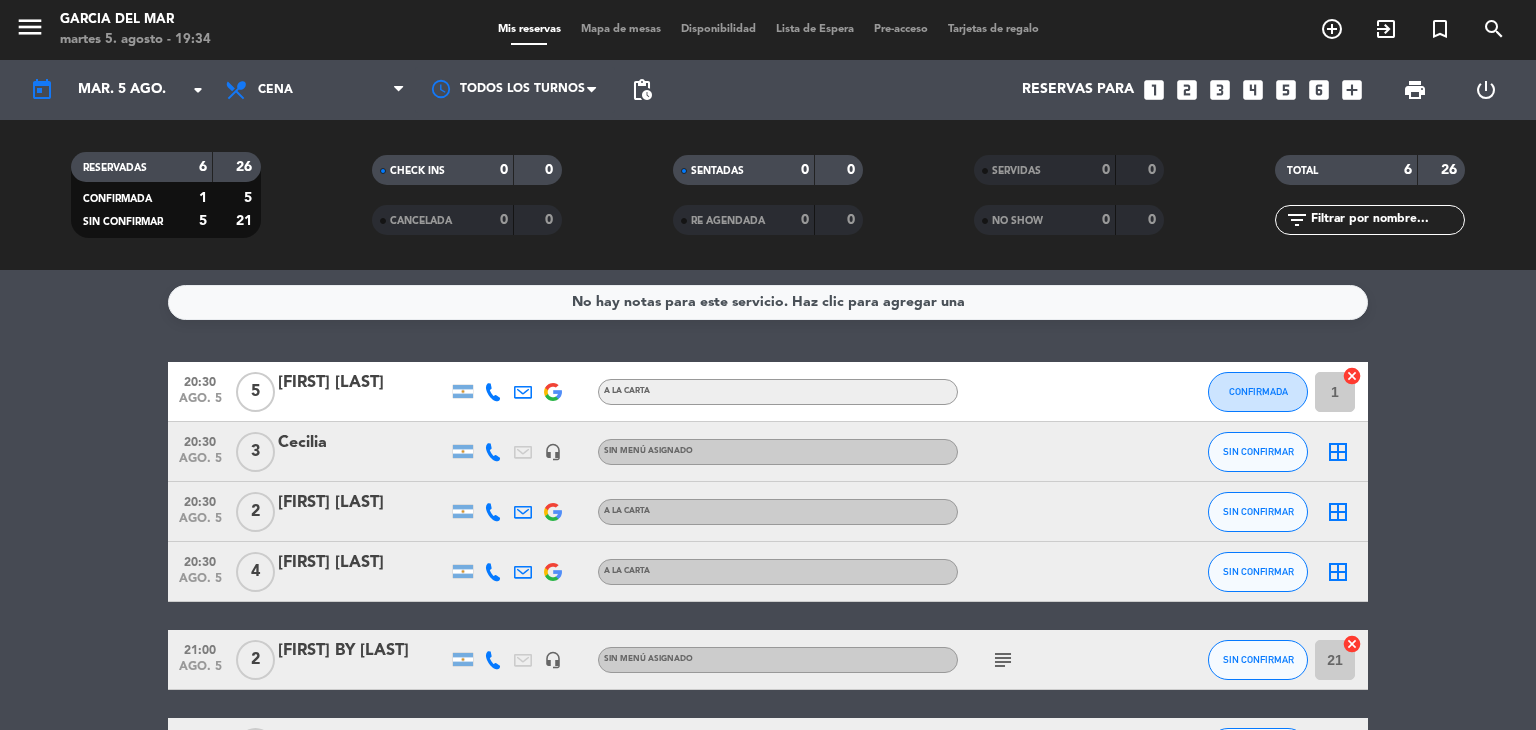 click on "border_all" 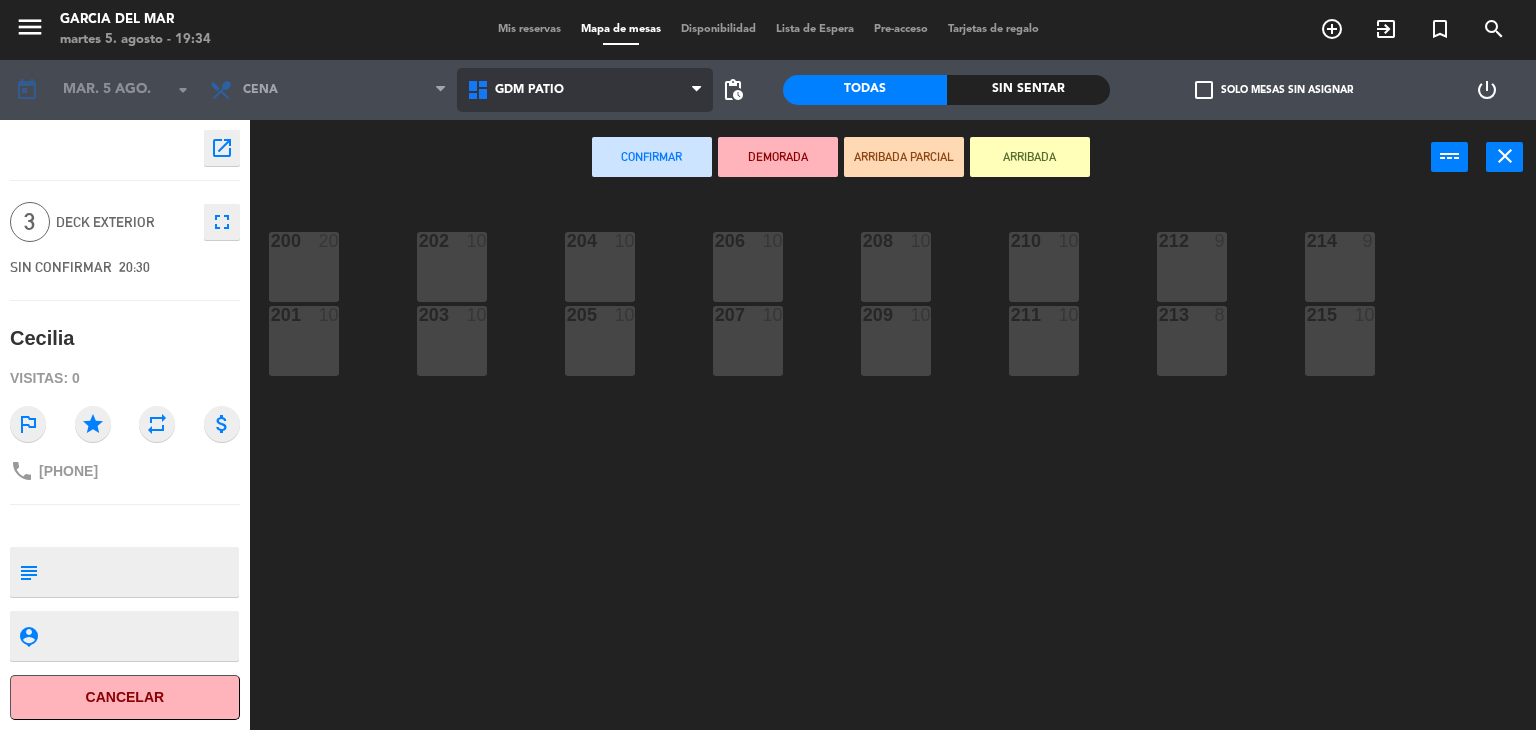 click on "GDM PATIO" at bounding box center [585, 90] 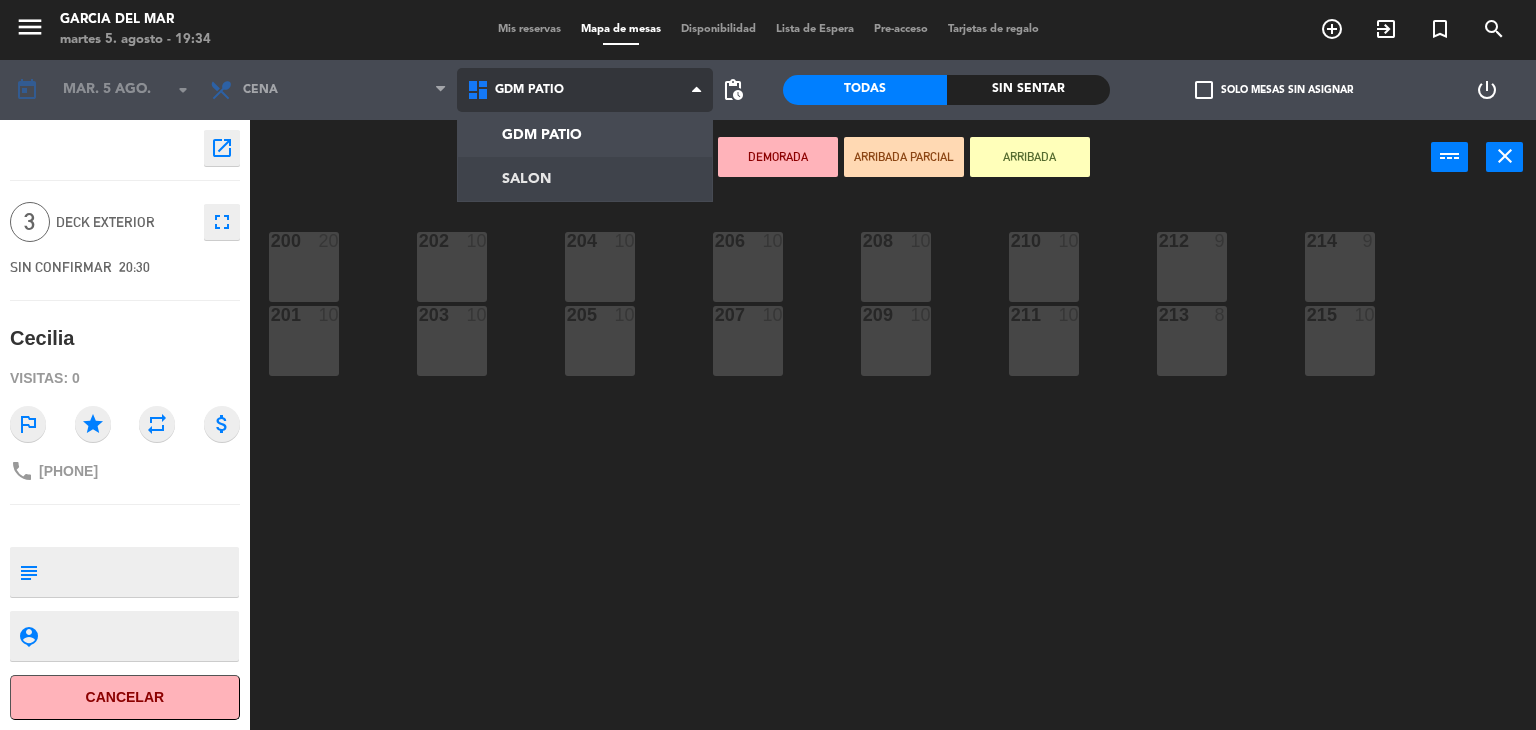 click on "menu  Garcia del Mar   martes 5. agosto - 19:34   Mis reservas   Mapa de mesas   Disponibilidad   Lista de Espera   Pre-acceso   Tarjetas de regalo  add_circle_outline exit_to_app turned_in_not search today    mar. 5 ago. arrow_drop_down  Brunch  Almuerzo  Cena  Cena  Brunch  Almuerzo  Cena  GDM PATIO   SALON   GDM PATIO   GDM PATIO   SALON  pending_actions  Todas  Sin sentar  check_box_outline_blank   Solo mesas sin asignar   power_settings_new    open_in_new 3  Deck Exterior  fullscreen  SIN CONFIRMAR   20:30   [FIRST]  Visitas: 0 outlined_flag star repeat attach_money phone [PHONE] subject                              person_pin                              Cancelar   Confirmar   DEMORADA   ARRIBADA PARCIAL   ARRIBADA  power_input close 200  20  202  10  204  10  206  10  208  10  210  10  212  9  214  9  207  10  201  10  203  10  205  10  209  10  211  10  213  8  215  10" 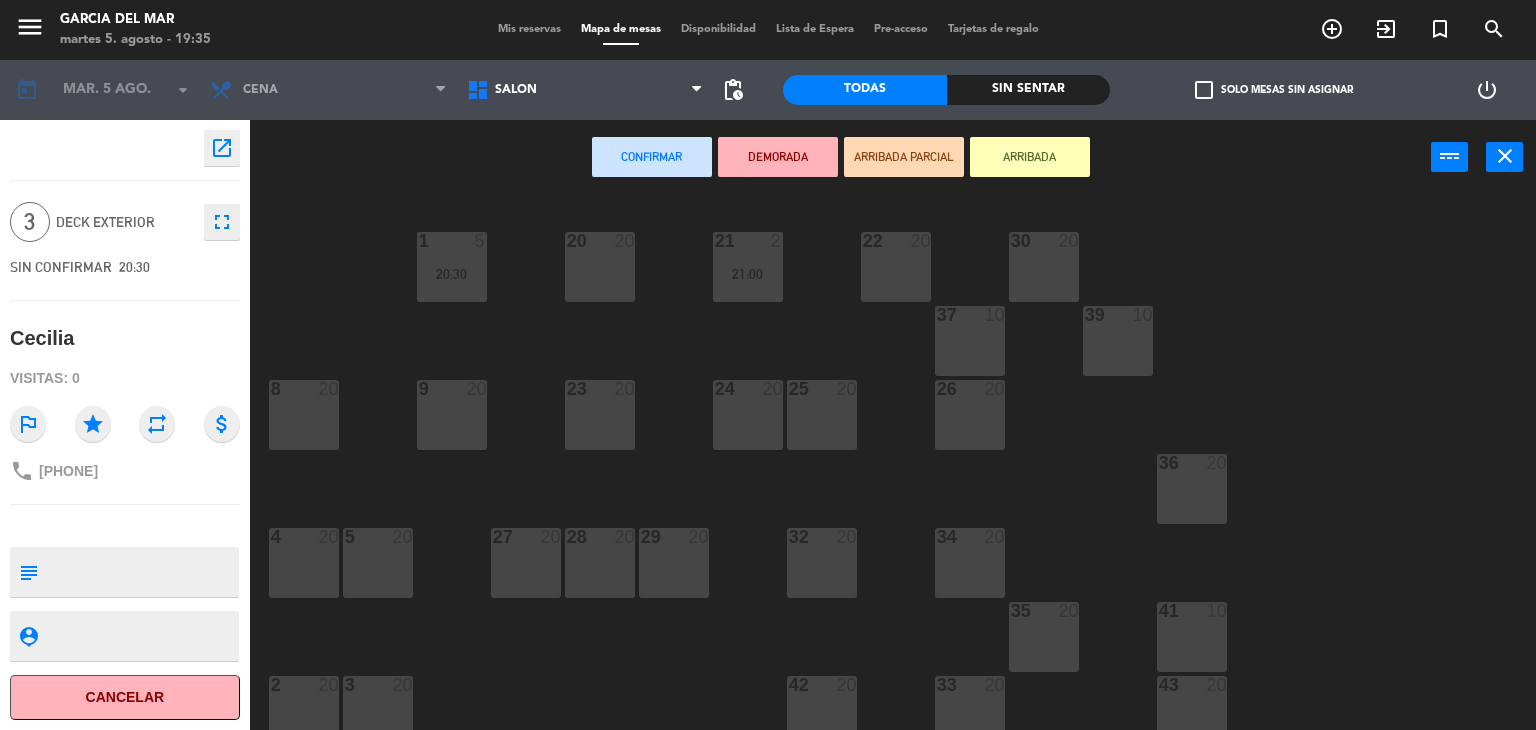 click on "1  5   20:30  20  20  21  2   21:00  22  20  30  20  37  10  39  10  26  20  8  20  9  20  23  20  24  20  25  20  36  20  4  20  5  20  32  20  34  20  27  20  28  20  29  20  35  20  41  10  2  20  3  20  43  20  42  20  33  20" 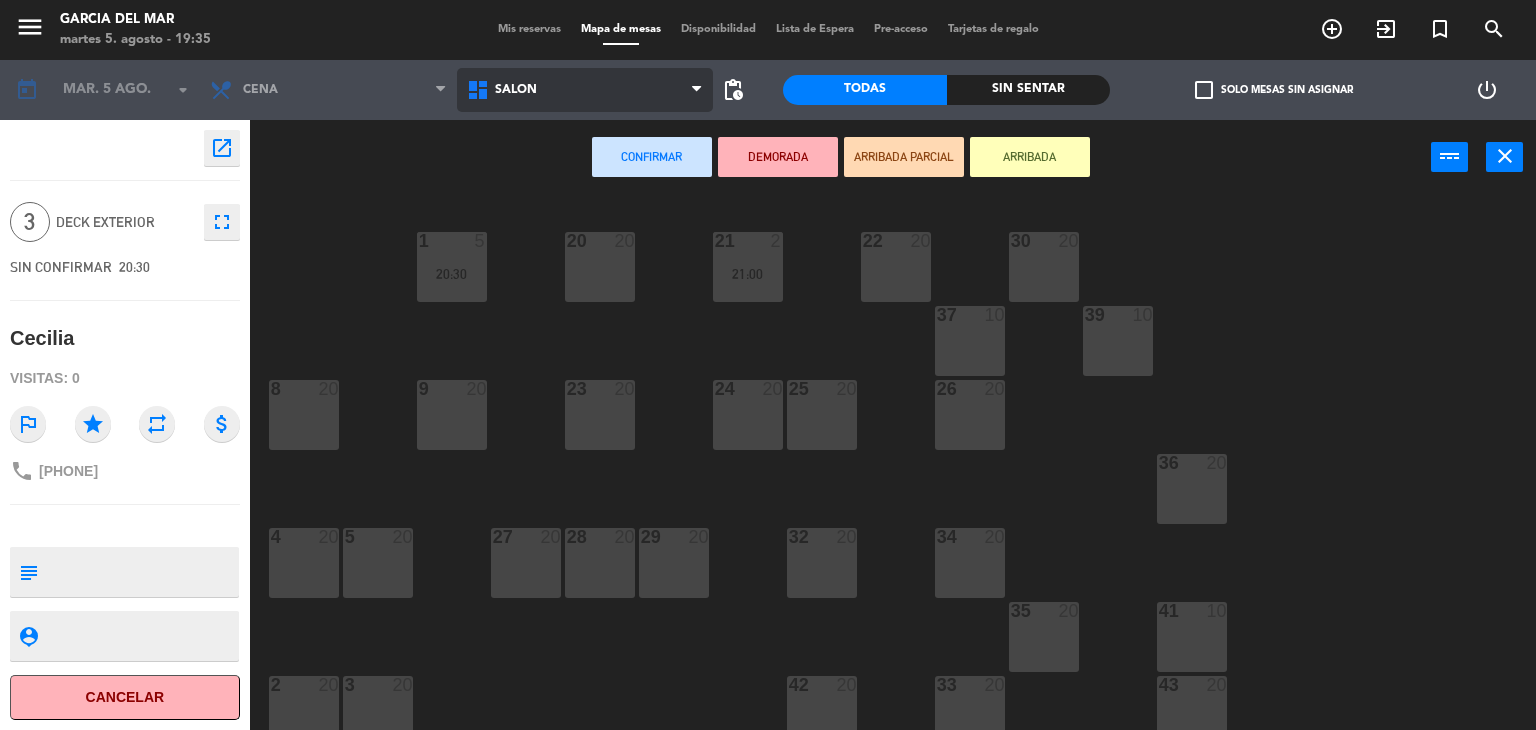 click on "SALON" at bounding box center (585, 90) 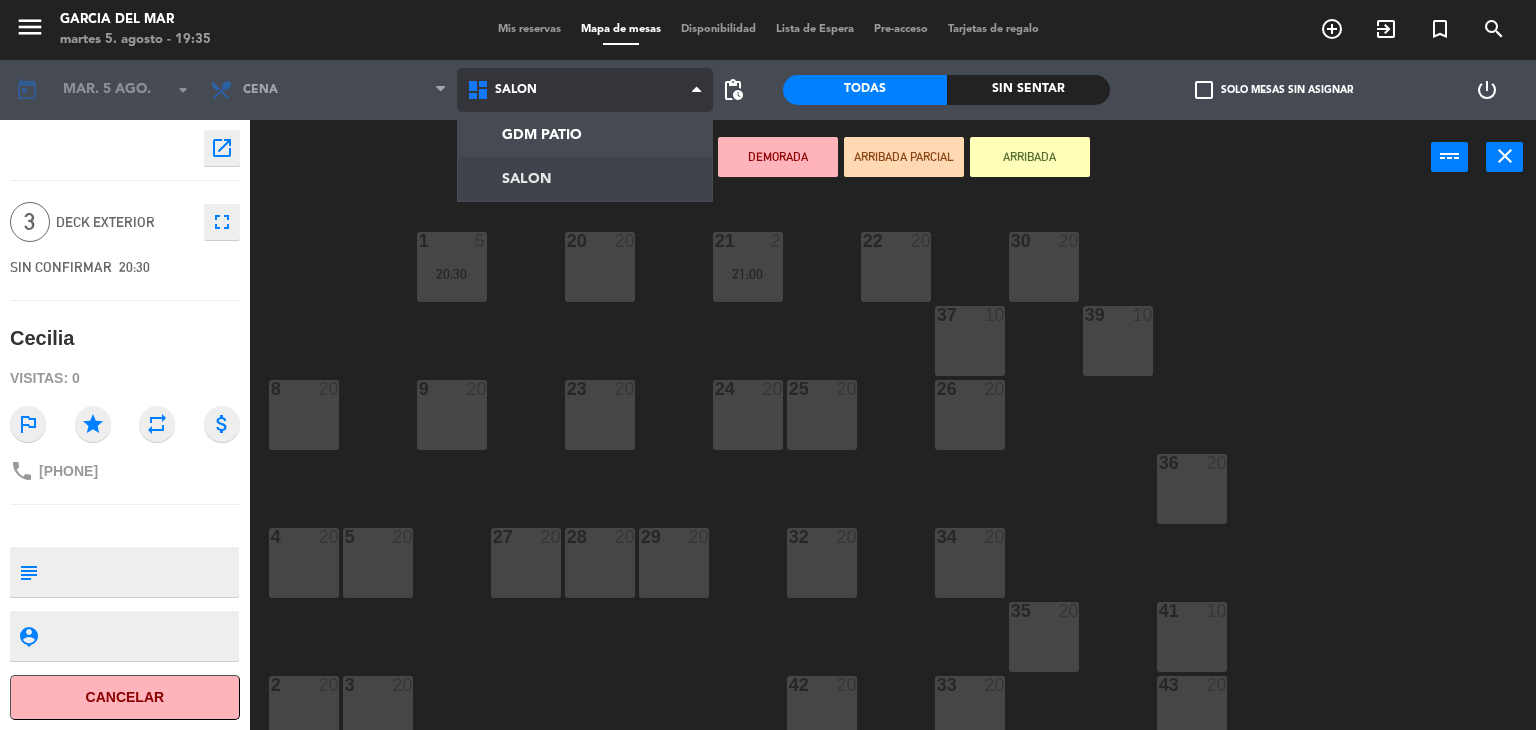 click on "menu  Garcia del Mar   martes 5. agosto - 19:35   Mis reservas   Mapa de mesas   Disponibilidad   Lista de Espera   Pre-acceso   Tarjetas de regalo  add_circle_outline exit_to_app turned_in_not search today    mar. 5 ago. arrow_drop_down  Brunch  Almuerzo  Cena  Cena  Brunch  Almuerzo  Cena  GDM PATIO   SALON   SALON   GDM PATIO   SALON  pending_actions  Todas  Sin sentar  check_box_outline_blank   Solo mesas sin asignar   power_settings_new    open_in_new 3  Deck Exterior  fullscreen  SIN CONFIRMAR   20:30   [FIRST]  Visitas: 0 outlined_flag star repeat attach_money phone [PHONE] subject                              person_pin                              Cancelar   Confirmar   DEMORADA   ARRIBADA PARCIAL   ARRIBADA  power_input close 1  5   20:30  20  20  21  2   21:00  22  20  30  20  37  10  39  10  26  20  8  20  9  20  23  20  24  20  25  20  36  20  4  20  5  20  32  20  34  20  27  20  28  20  29  20  35  20  41  10  2  20  3  20  43  20  42  20  33  20" 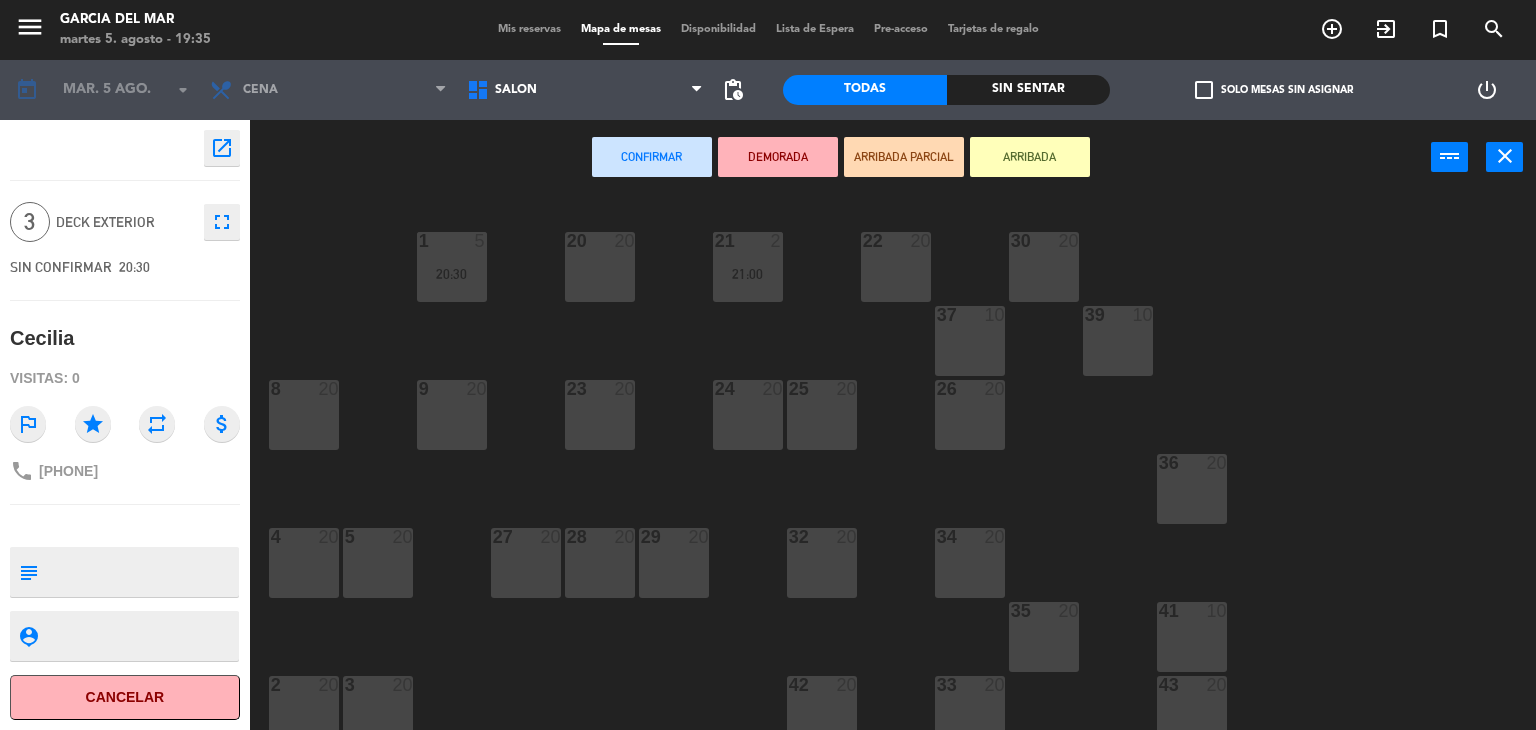 click on "24  20" at bounding box center (748, 415) 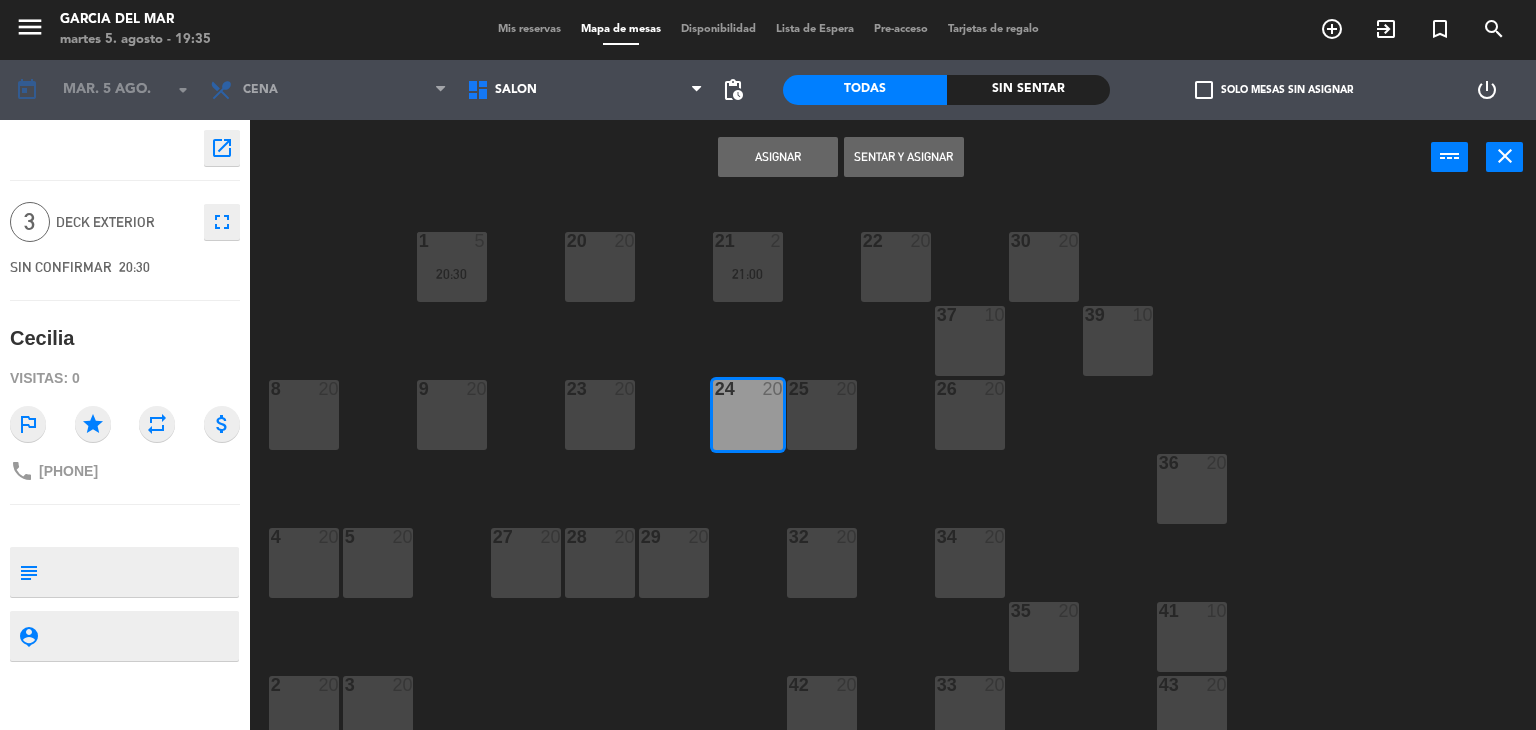 click on "25  20" at bounding box center [822, 415] 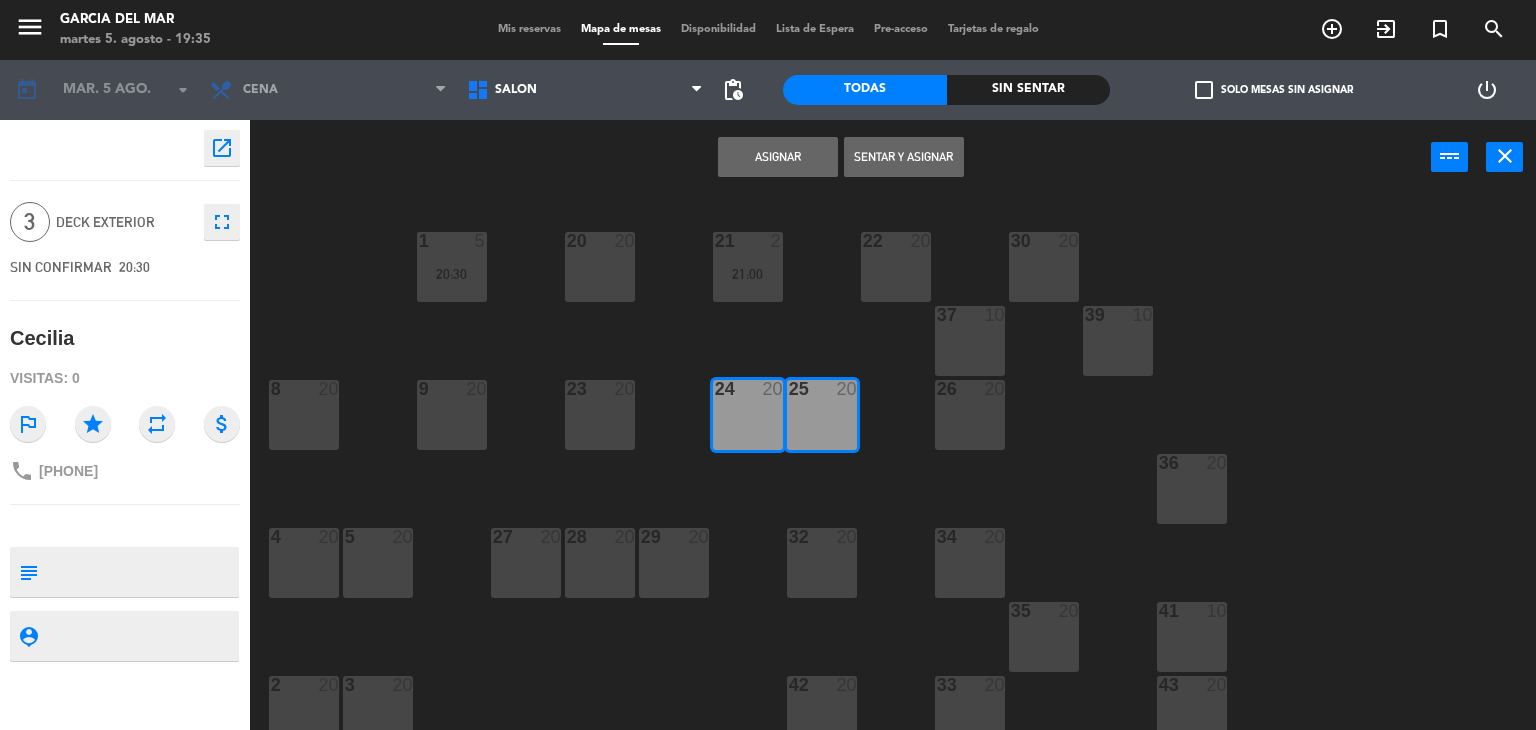 click on "Asignar" at bounding box center [778, 157] 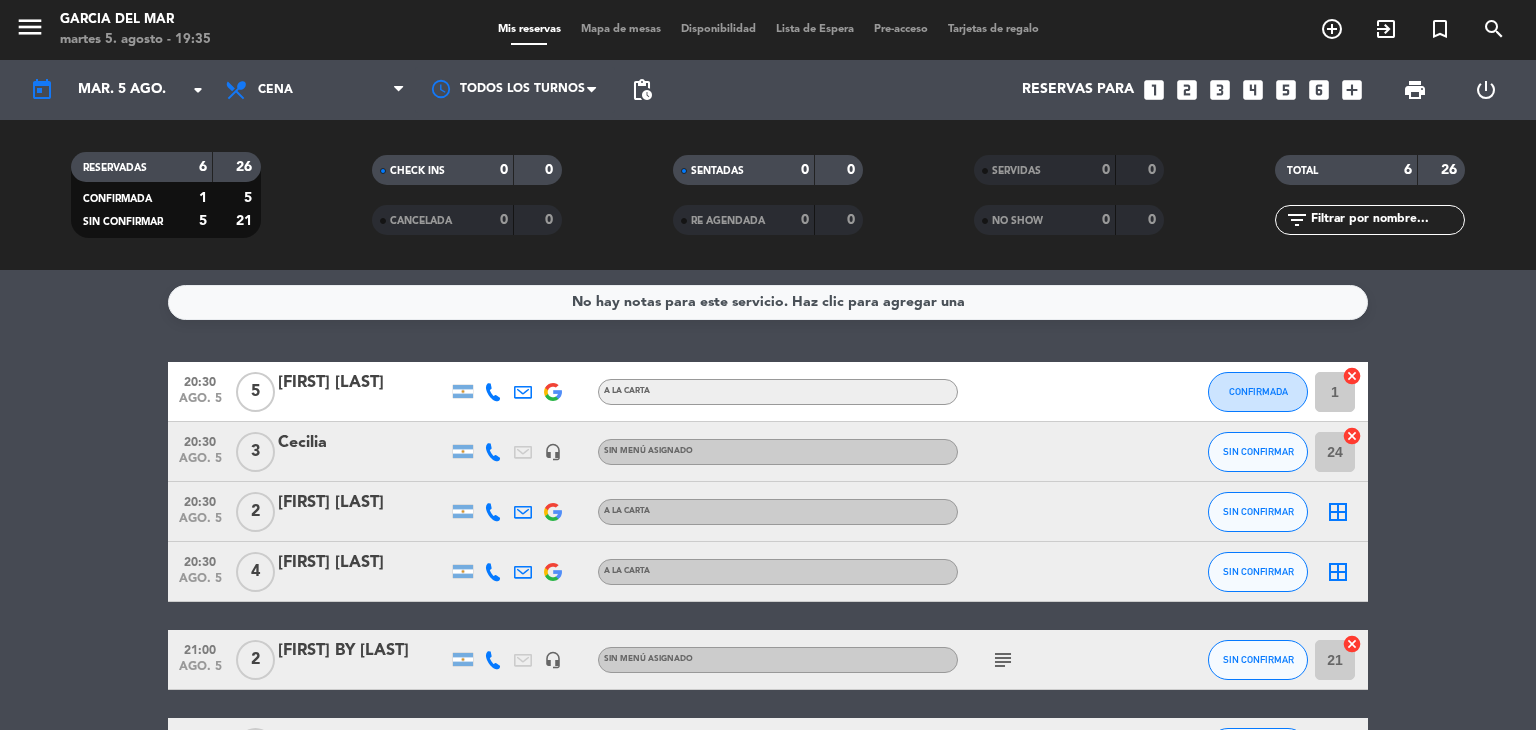 click on "border_all" 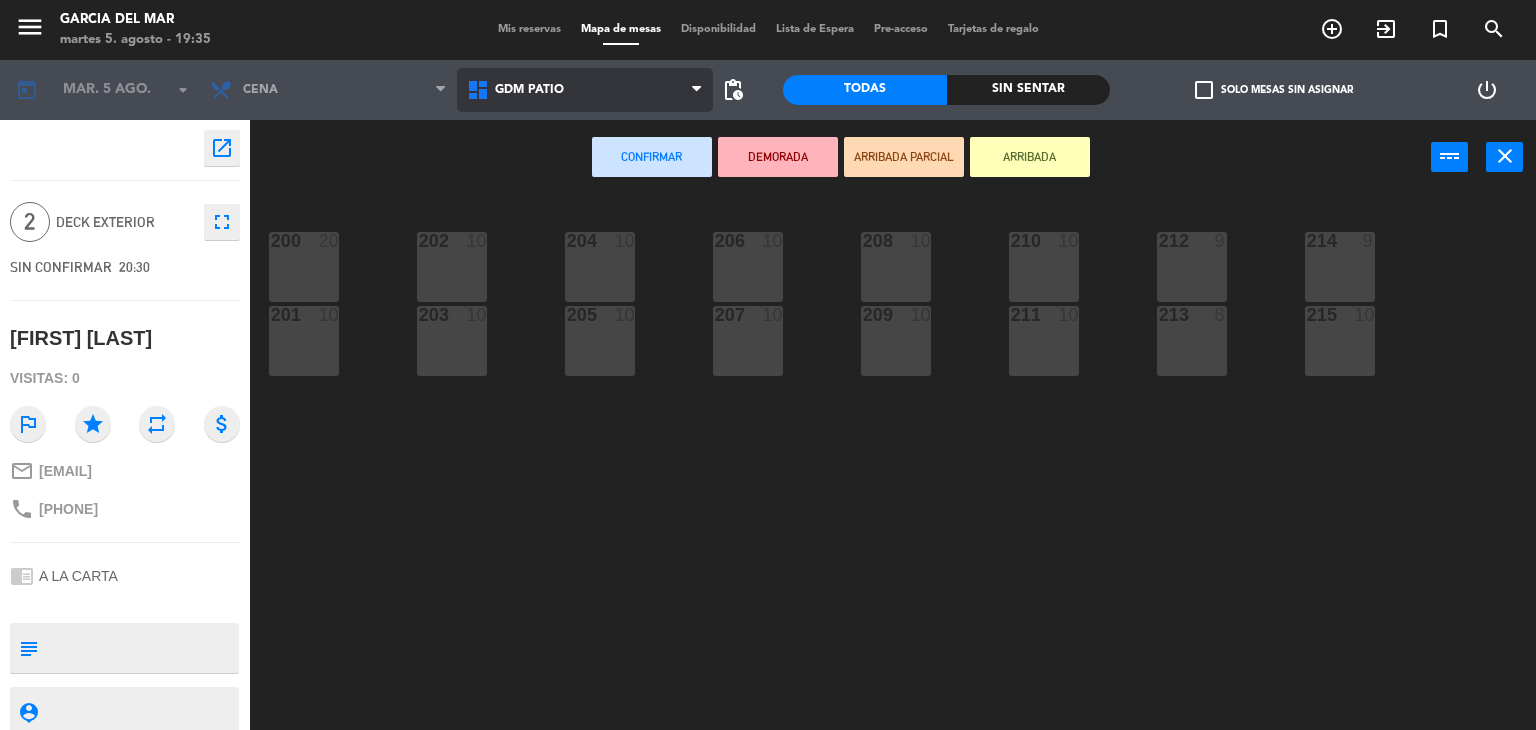 click on "GDM PATIO" at bounding box center [585, 90] 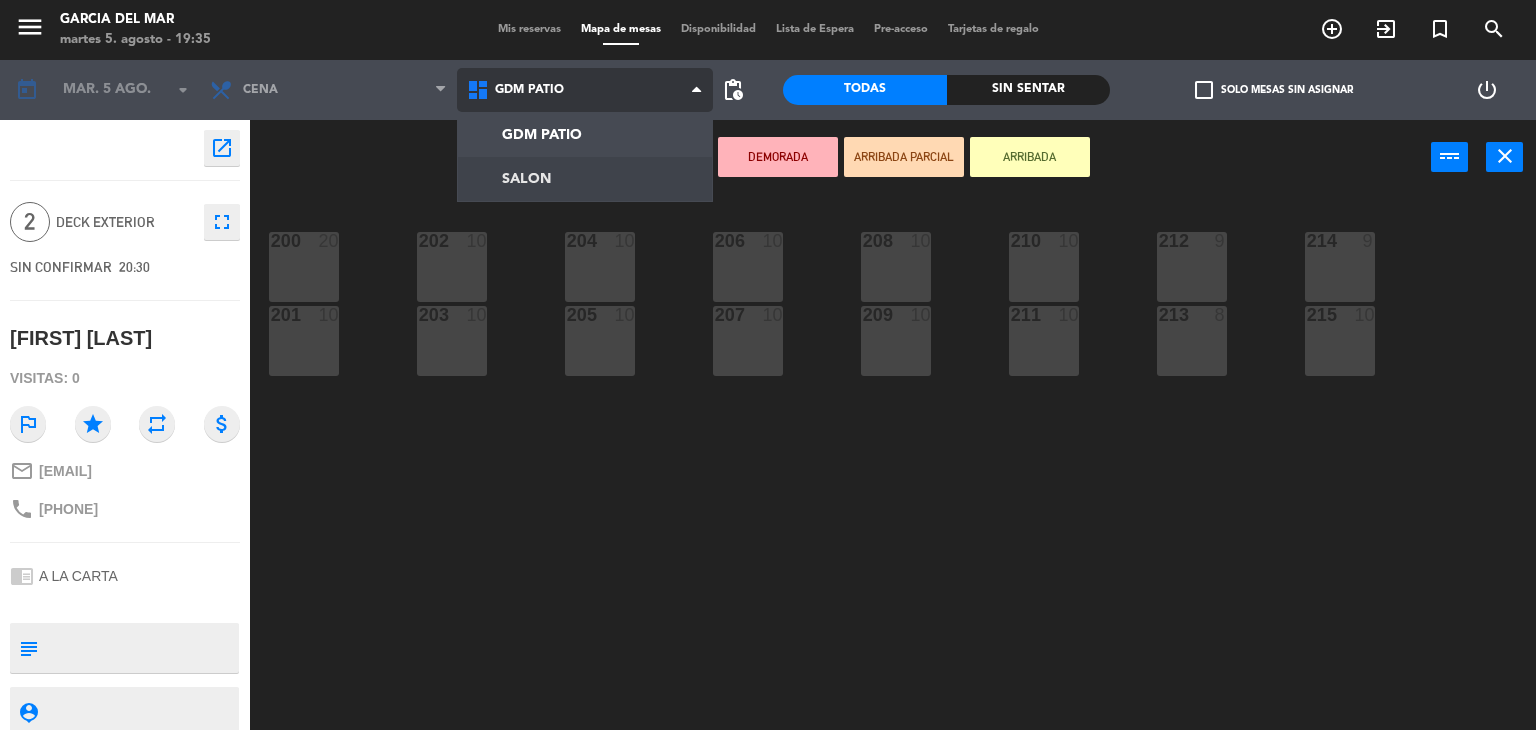 click on "menu  Garcia del Mar   martes 5. agosto - 19:35   Mis reservas   Mapa de mesas   Disponibilidad   Lista de Espera   Pre-acceso   Tarjetas de regalo  add_circle_outline exit_to_app turned_in_not search today    mar. 5 ago. arrow_drop_down  Brunch  Almuerzo  Cena  Cena  Brunch  Almuerzo  Cena  GDM PATIO   SALON   GDM PATIO   GDM PATIO   SALON  pending_actions  Todas  Sin sentar  check_box_outline_blank   Solo mesas sin asignar   power_settings_new    open_in_new 2  Deck Exterior  fullscreen  SIN CONFIRMAR   20:30   [FIRST] [LAST]  Visitas: 0 outlined_flag star repeat attach_money mail_outline [EMAIL] phone [PHONE] chrome_reader_mode A LA CARTA subject                              person_pin                              Cancelar   Confirmar   DEMORADA   ARRIBADA PARCIAL   ARRIBADA  power_input close 200  20  202  10  204  10  206  10  208  10  210  10  212  9  214  9  207  10  201  10  203  10  205  10  209  10  211  10  213  8  215  10" 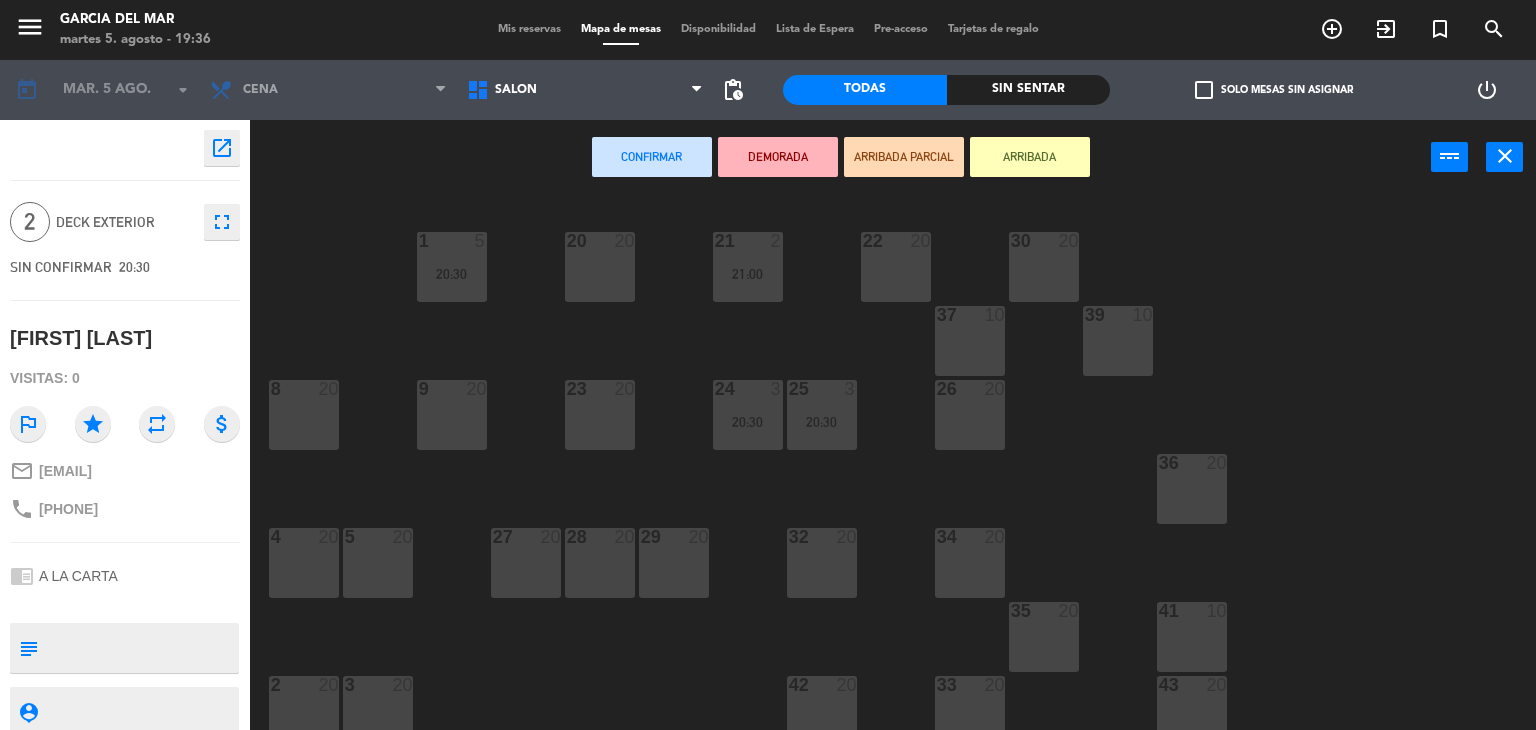 click on "20  20" at bounding box center (600, 267) 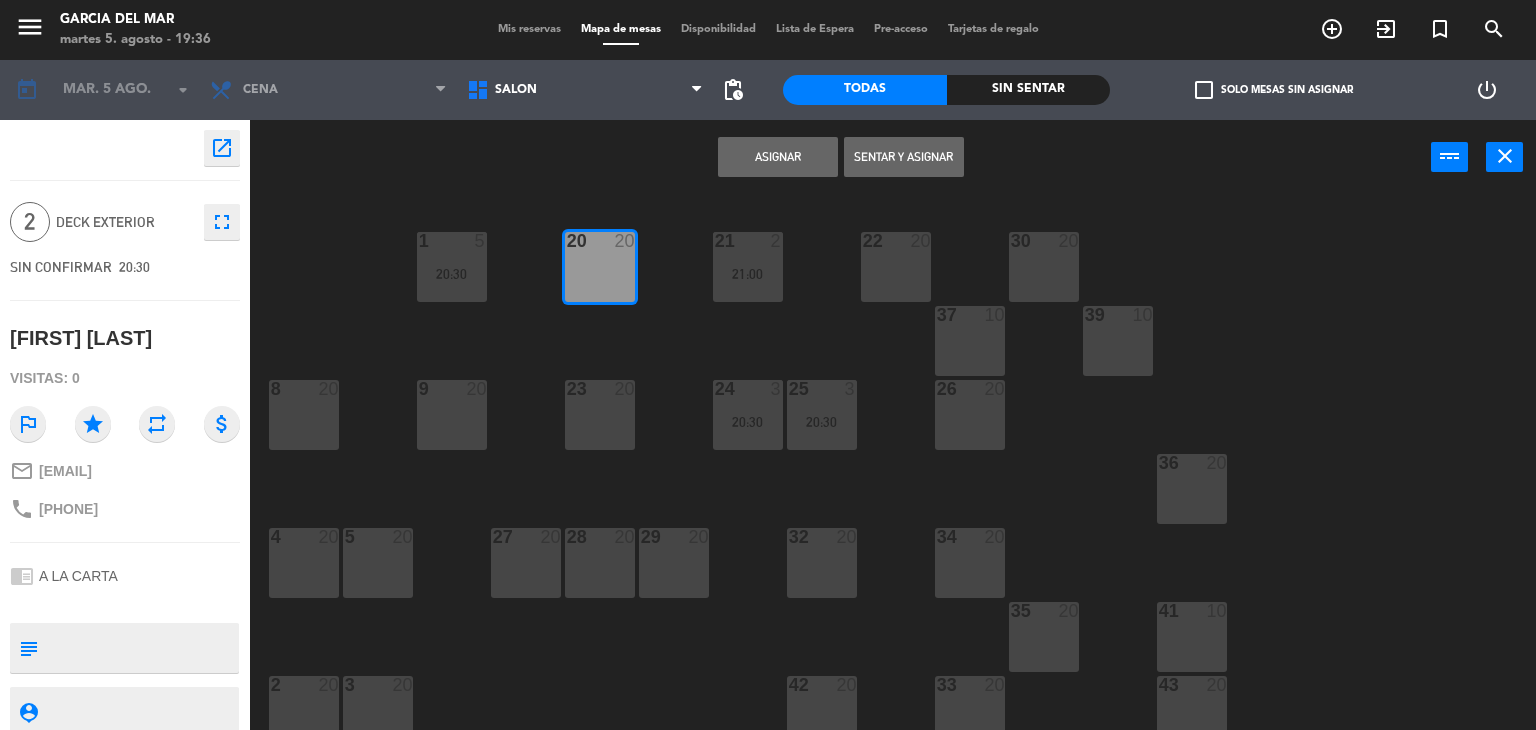 click on "Asignar" at bounding box center [778, 157] 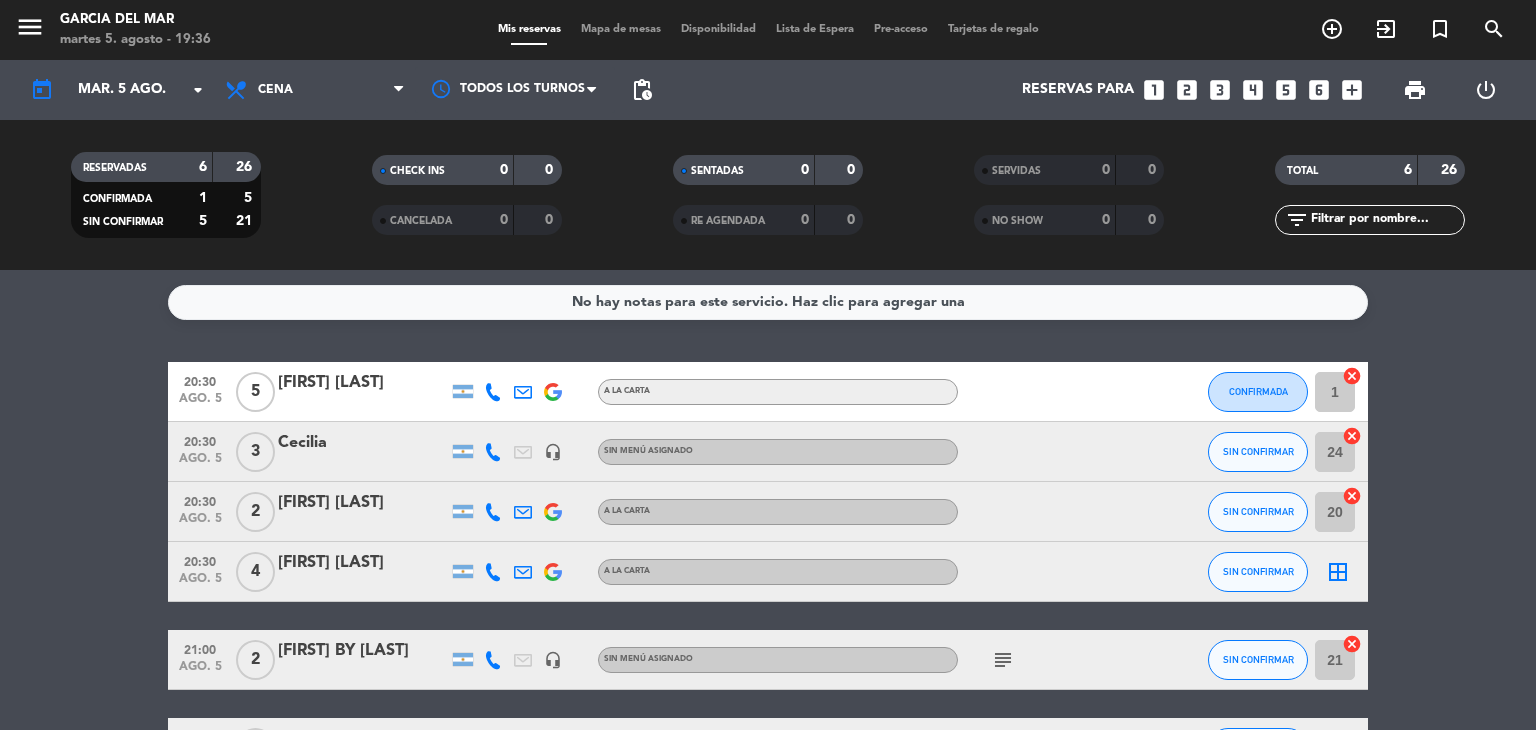 click on "20:30   ago. 5   5   [FIRST] [LAST]   A LA CARTA CONFIRMADA 1  cancel   20:30   ago. 5   3   [FIRST]   headset_mic  Sin menú asignado SIN CONFIRMAR 24  cancel   20:30   ago. 5   2   [FIRST] [LAST]   A LA CARTA SIN CONFIRMAR 20  cancel   20:30   ago. 5   4   [FIRST] [LAST]   A LA CARTA SIN CONFIRMAR  border_all   21:00   ago. 5   2   [FIRST] [LAST]   headset_mic  Sin menú asignado  subject  SIN CONFIRMAR 21  cancel   21:30   ago. 5   10   [FIRST] [LAST]   headset_mic  Sin menú asignado SIN CONFIRMAR  border_all" 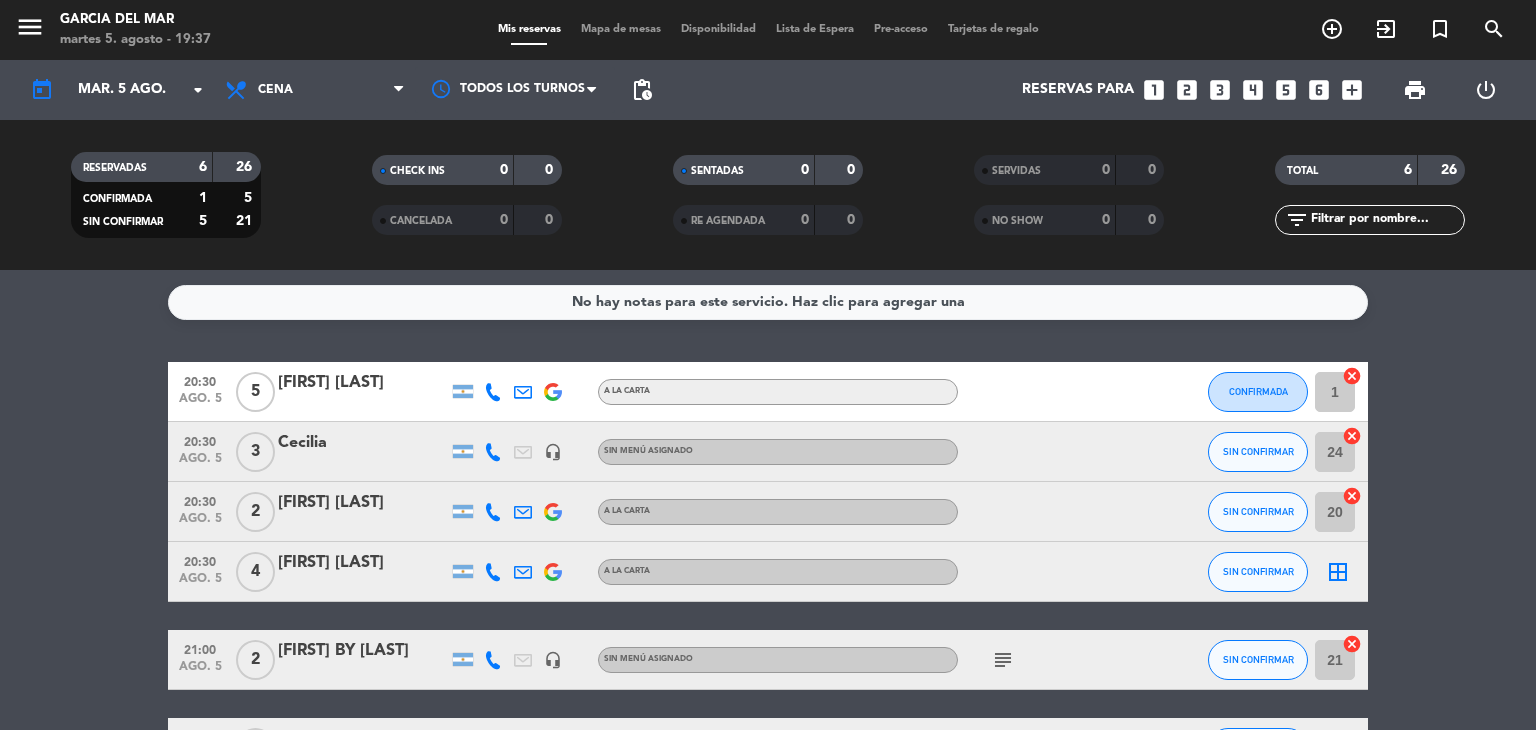 click on "border_all" 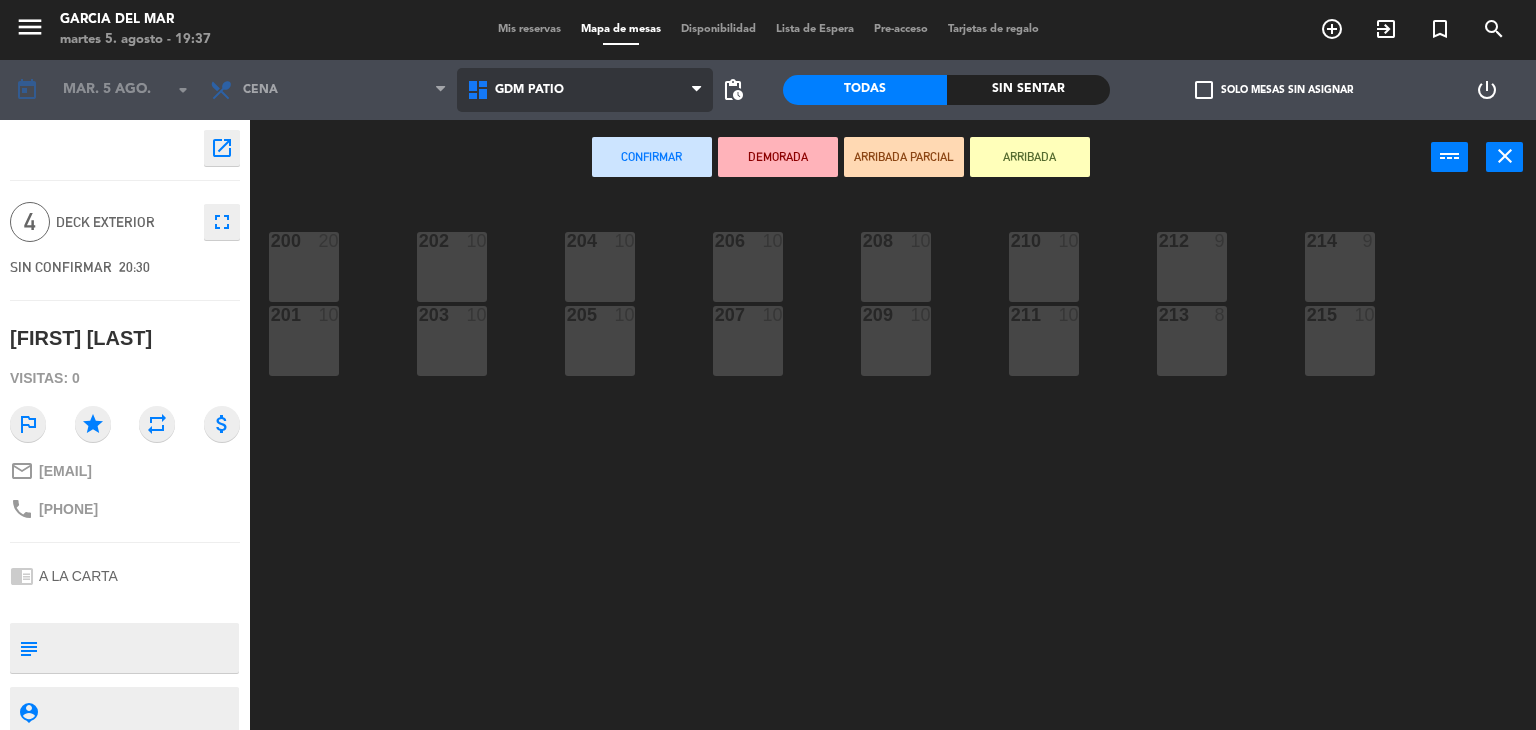 click on "GDM PATIO" at bounding box center (585, 90) 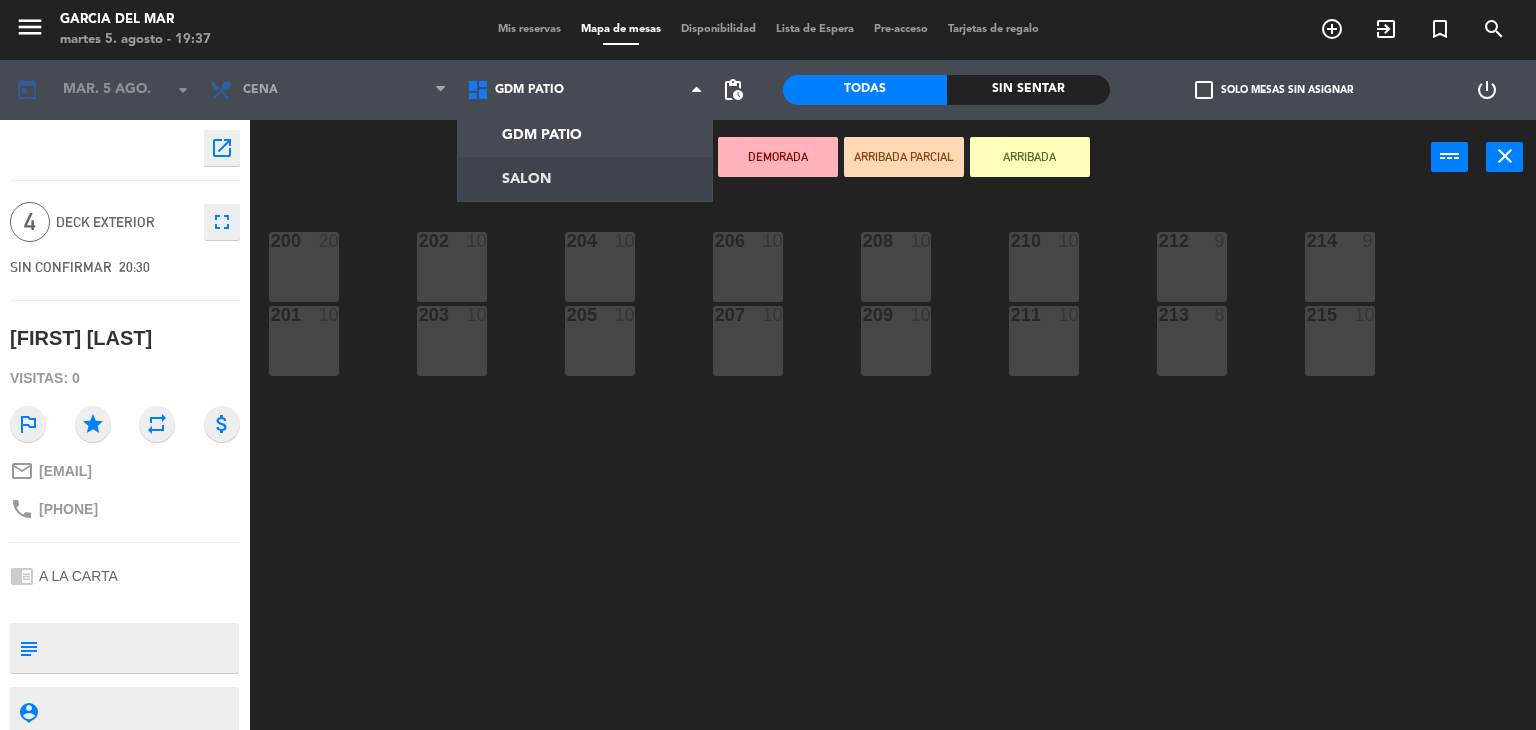 click on "menu  Garcia del Mar   martes 5. agosto - 19:37   Mis reservas   Mapa de mesas   Disponibilidad   Lista de Espera   Pre-acceso   Tarjetas de regalo  add_circle_outline exit_to_app turned_in_not search today    mar. 5 ago. arrow_drop_down  Brunch  Almuerzo  Cena  Cena  Brunch  Almuerzo  Cena  GDM PATIO   SALON   GDM PATIO   GDM PATIO   SALON  pending_actions  Todas  Sin sentar  check_box_outline_blank   Solo mesas sin asignar   power_settings_new    open_in_new 4  Deck Exterior  fullscreen  SIN CONFIRMAR   20:30   [FIRST] [LAST]  Visitas: 0 outlined_flag star repeat attach_money mail_outline [EMAIL] phone [PHONE] chrome_reader_mode A LA CARTA subject                              person_pin                              Cancelar   Confirmar   DEMORADA   ARRIBADA PARCIAL   ARRIBADA  power_input close 200  20  202  10  204  10  206  10  208  10  210  10  212  9  214  9  207  10  201  10  203  10  205  10  209  10  211  10  213  8  215  10" 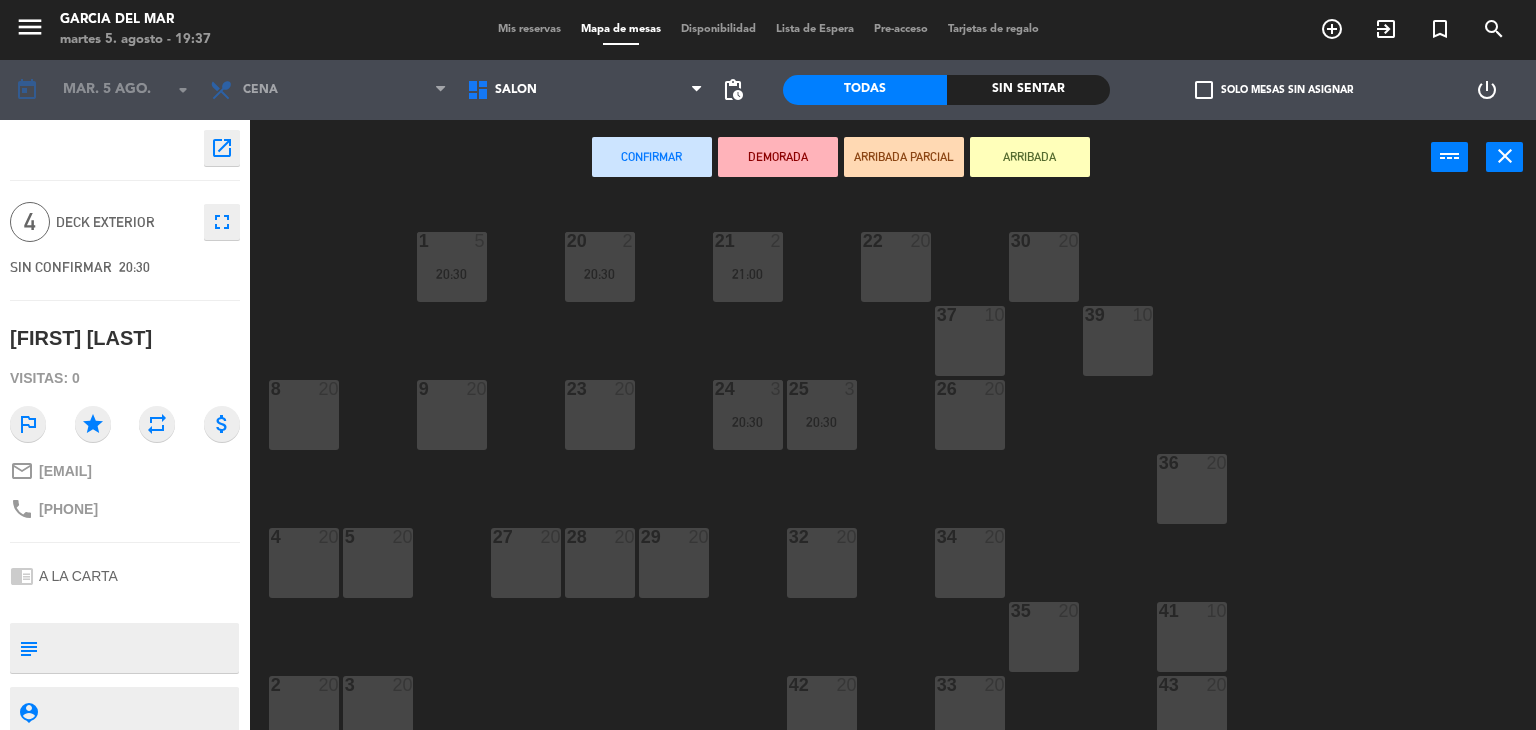 click on "29  20" at bounding box center [674, 563] 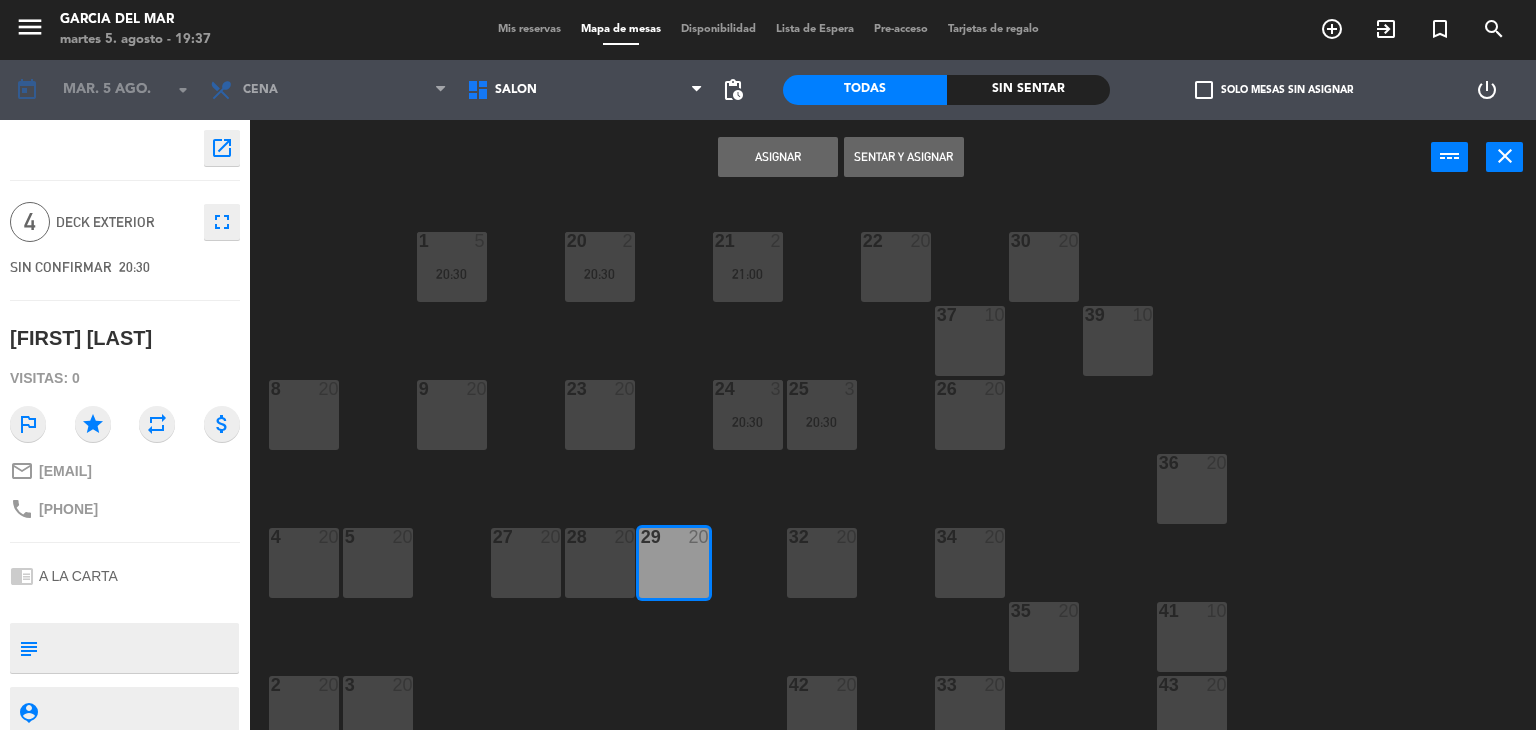 click on "Asignar" at bounding box center (778, 157) 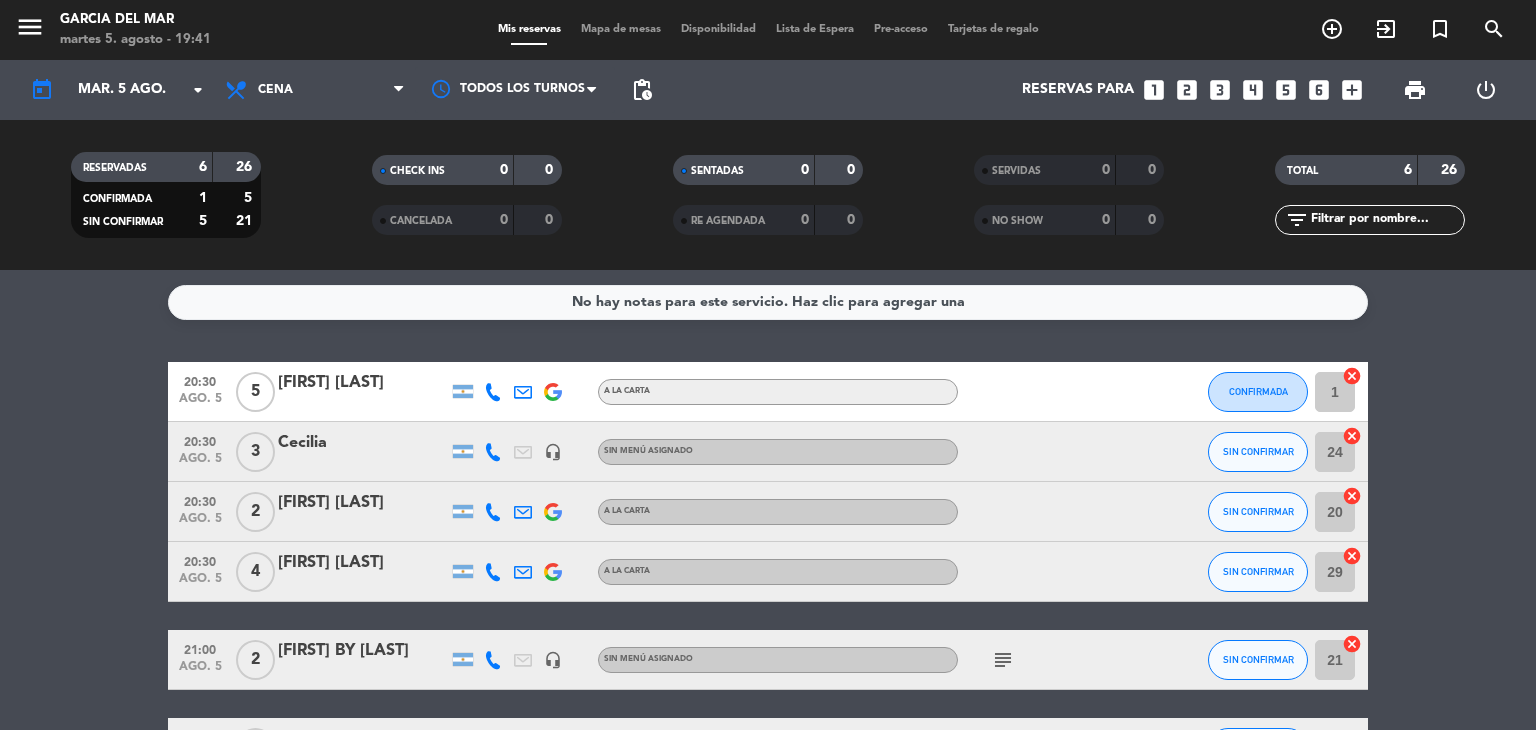 click on "20:30   ago. 5   5   [FIRST] [LAST]   A LA CARTA CONFIRMADA 1  cancel   20:30   ago. 5   3   [FIRST]   headset_mic  Sin menú asignado SIN CONFIRMAR 24  cancel   20:30   ago. 5   2   [FIRST] [LAST]   A LA CARTA SIN CONFIRMAR 20  cancel   20:30   ago. 5   4   [FIRST] [LAST]   A LA CARTA SIN CONFIRMAR 29  cancel   21:00   ago. 5   2   [FIRST] [LAST]   headset_mic  Sin menú asignado  subject  SIN CONFIRMAR 21  cancel   21:30   ago. 5   10   [FIRST] [LAST]   headset_mic  Sin menú asignado SIN CONFIRMAR  border_all" 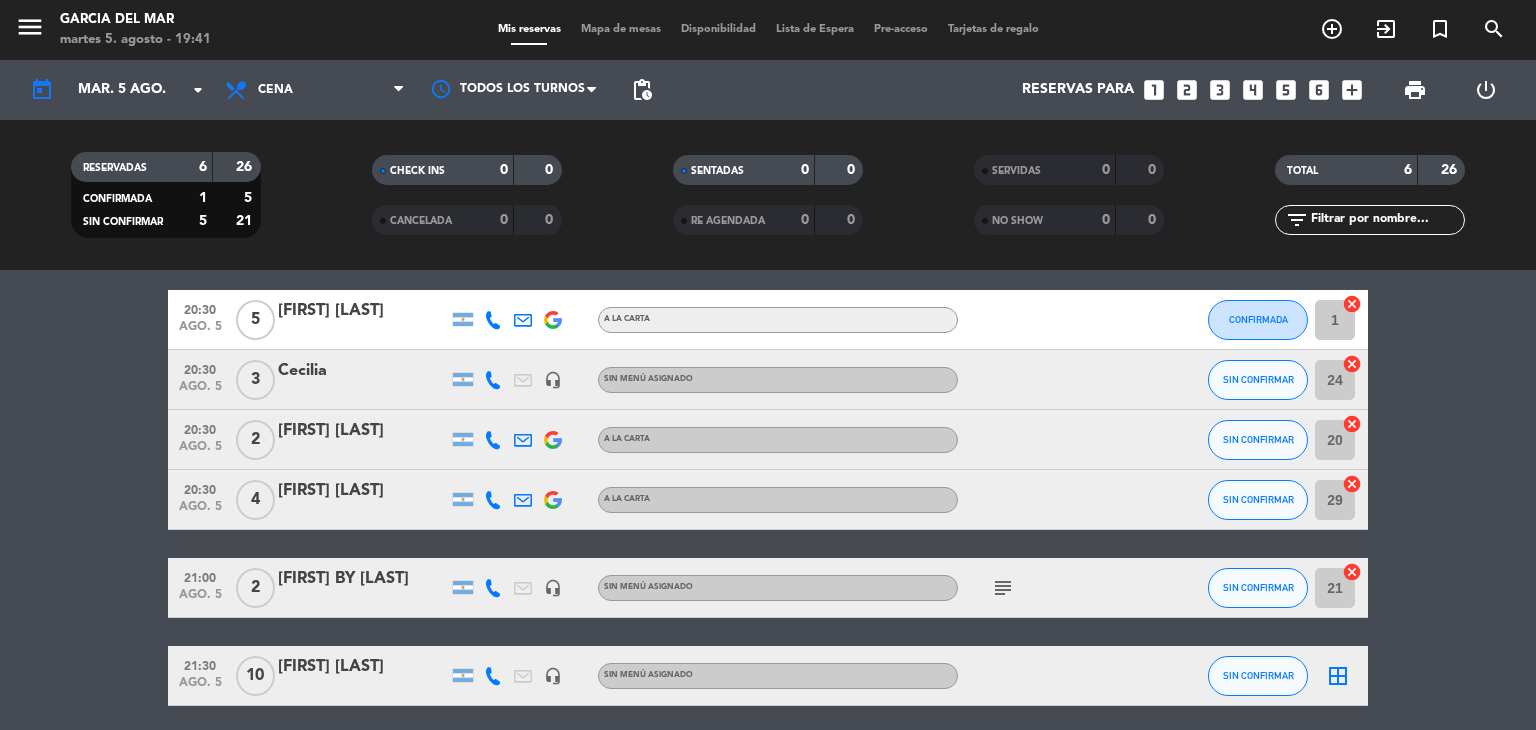 scroll, scrollTop: 148, scrollLeft: 0, axis: vertical 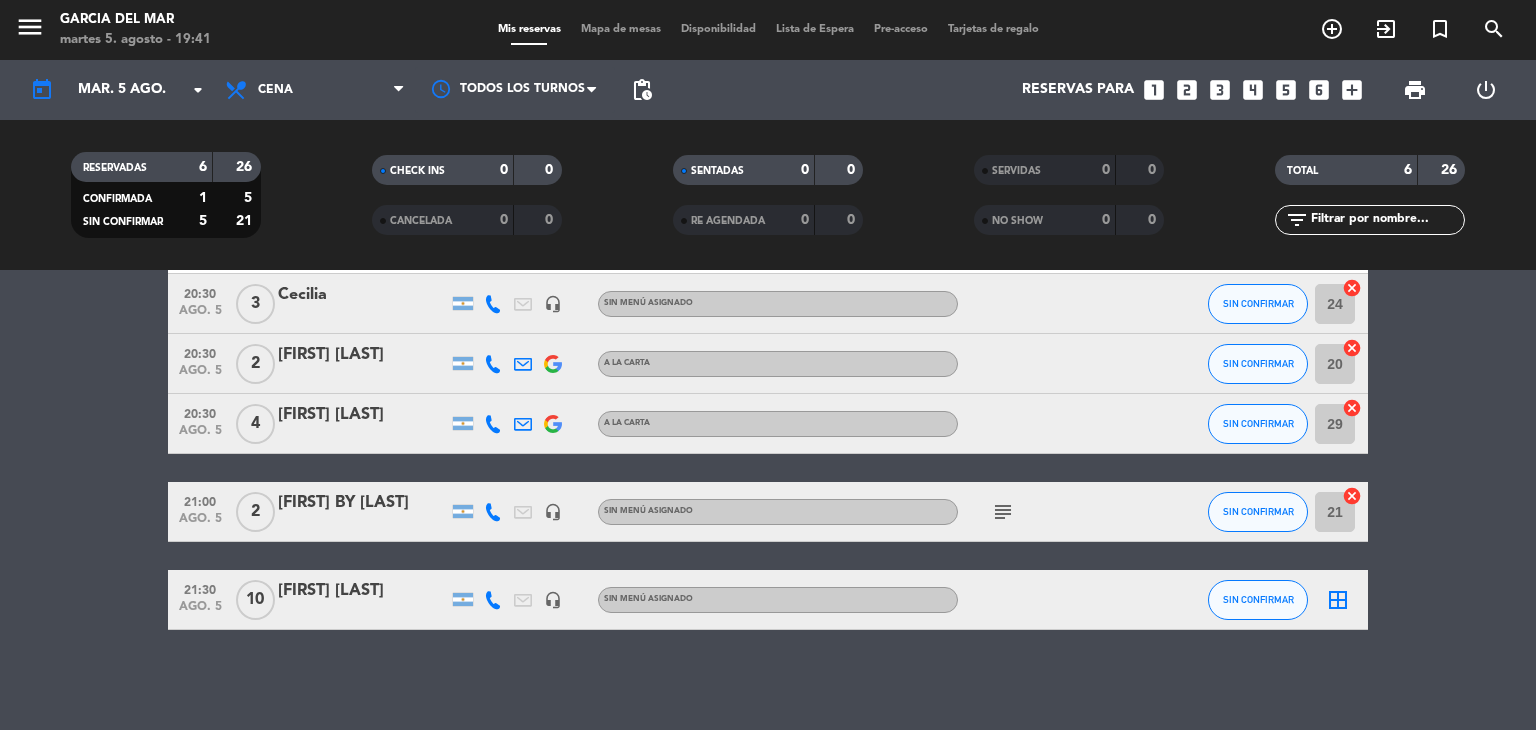 click on "border_all" 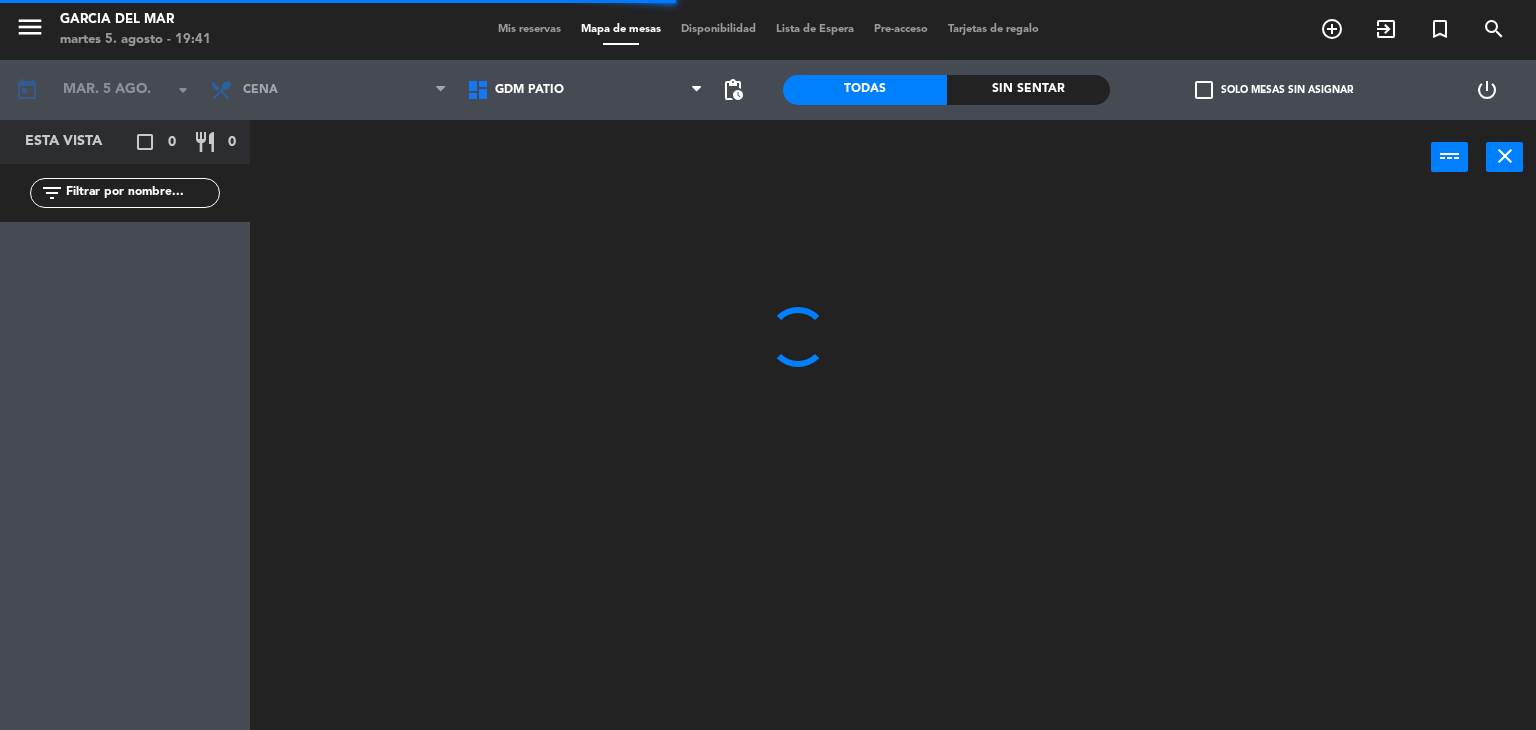 click on "GDM PATIO" at bounding box center (585, 90) 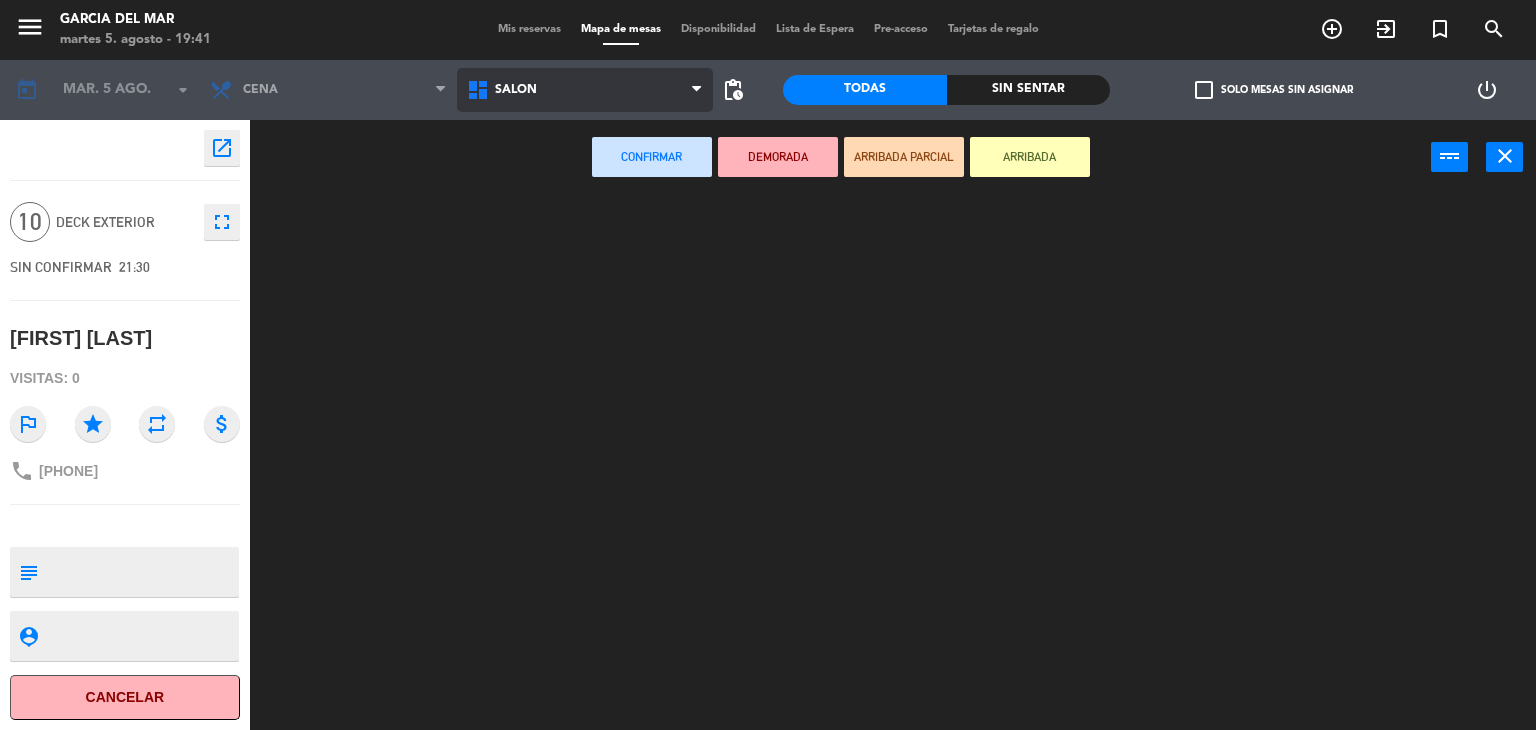 click on "menu  Garcia del Mar   martes 5. agosto - 19:41   Mis reservas   Mapa de mesas   Disponibilidad   Lista de Espera   Pre-acceso   Tarjetas de regalo  add_circle_outline exit_to_app turned_in_not search today    mar. 5 ago. arrow_drop_down  Brunch  Almuerzo  Cena  Cena  Brunch  Almuerzo  Cena  GDM PATIO   SALON   SALON   GDM PATIO   SALON  pending_actions  Todas  Sin sentar  check_box_outline_blank   Solo mesas sin asignar   power_settings_new    open_in_new 10  Deck Exterior  fullscreen  SIN CONFIRMAR   21:30   [FIRST] [LAST]  Visitas: 0 outlined_flag star repeat attach_money phone [PHONE] subject                              person_pin                              Cancelar   Confirmar   DEMORADA   ARRIBADA PARCIAL   ARRIBADA  power_input close" 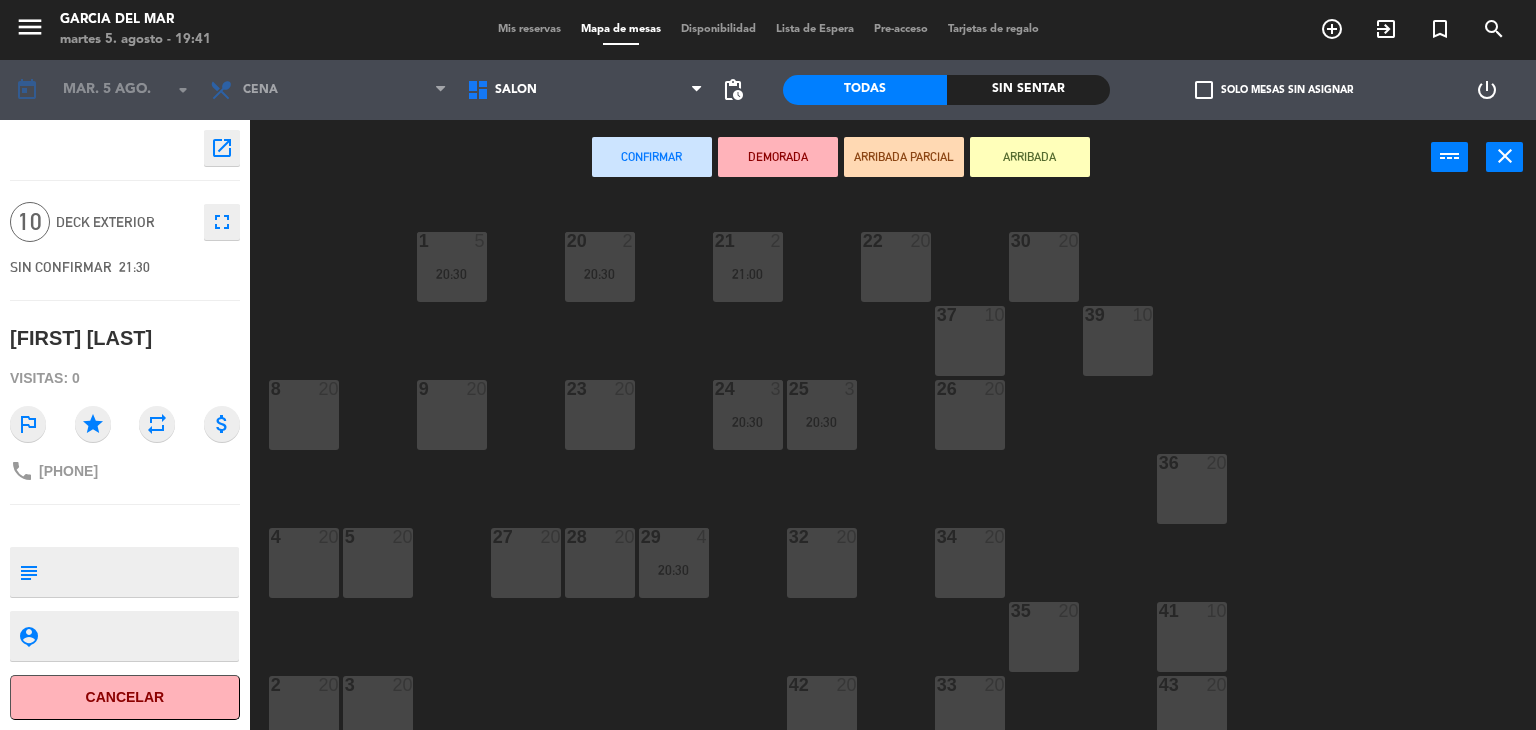 click on "4  20" at bounding box center [304, 563] 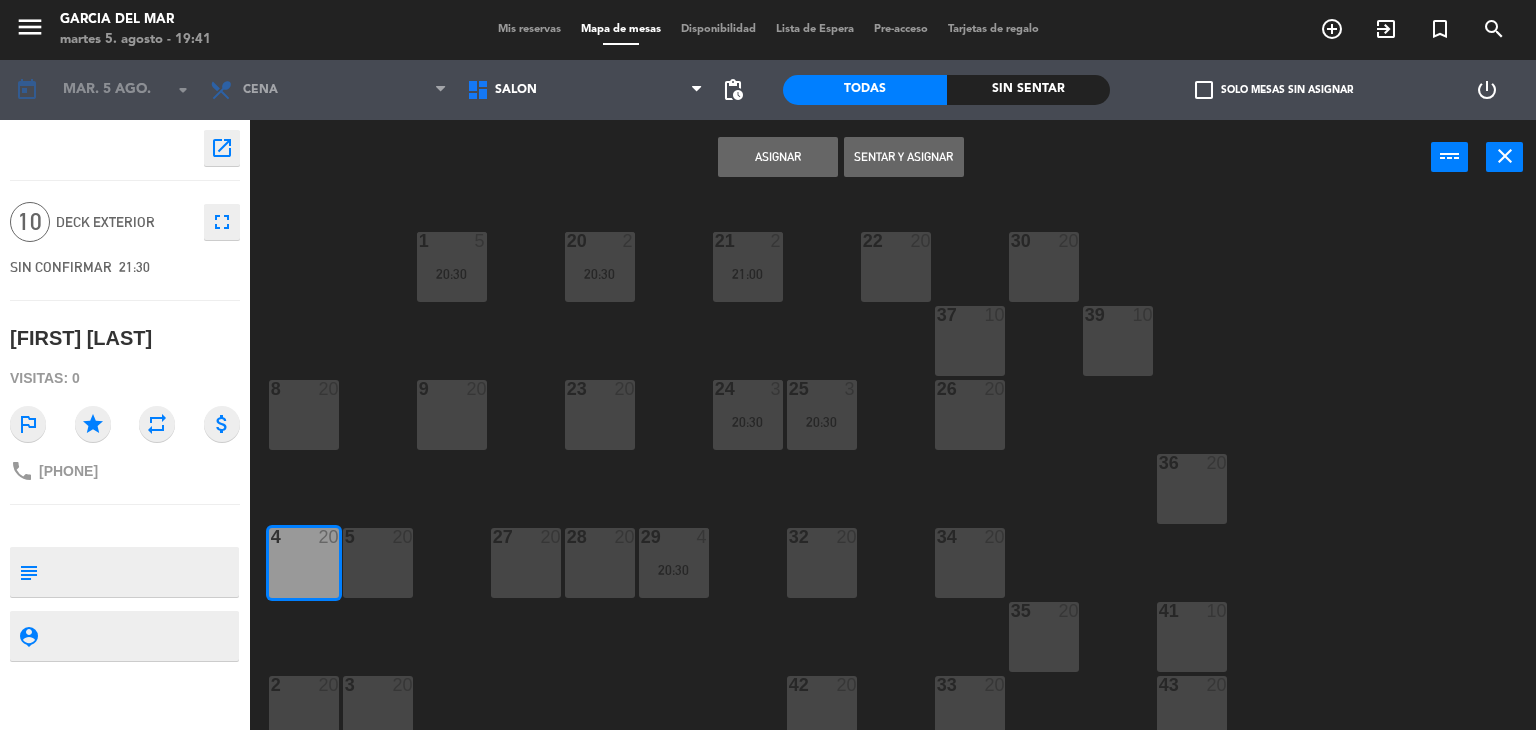 click on "5  20" at bounding box center [378, 563] 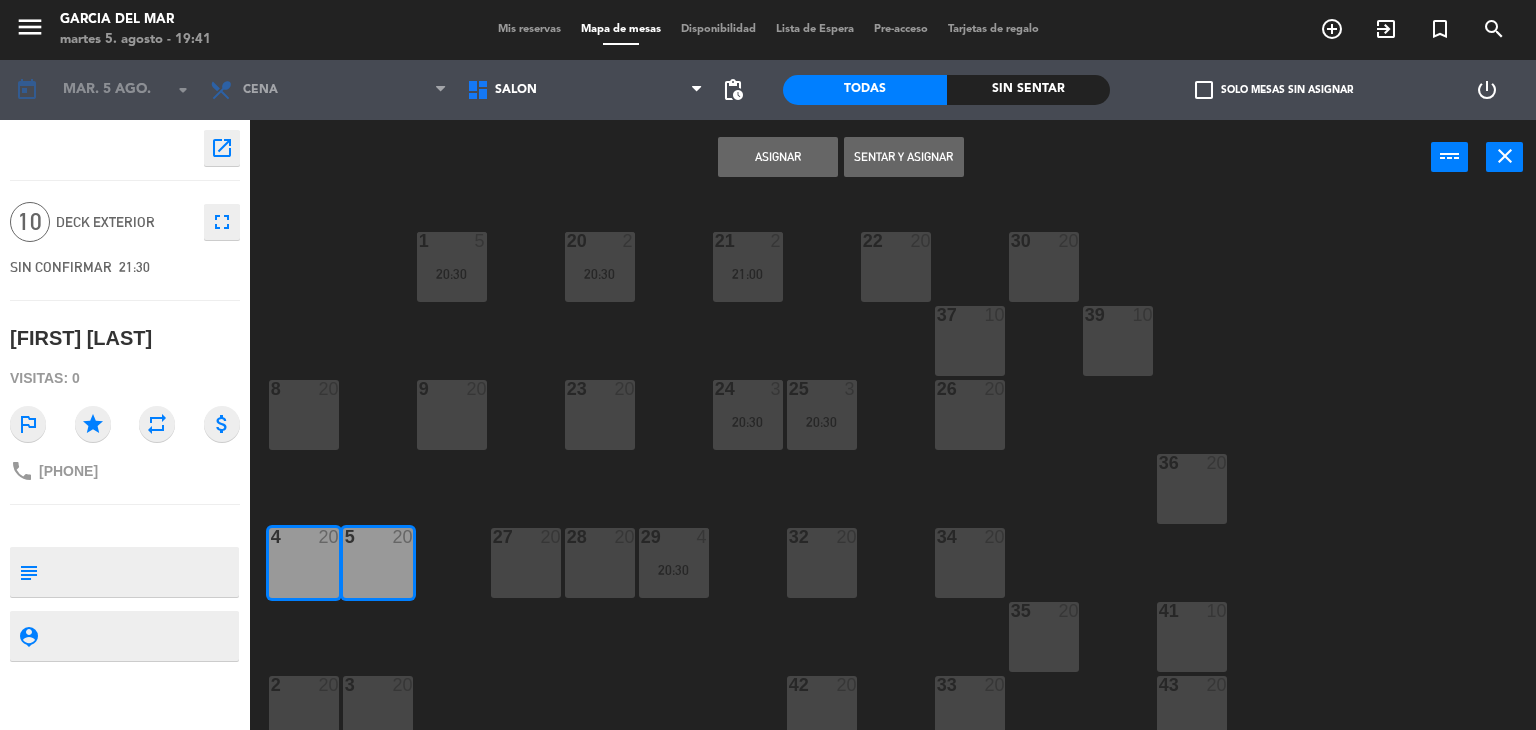 click on "2  20" at bounding box center [304, 711] 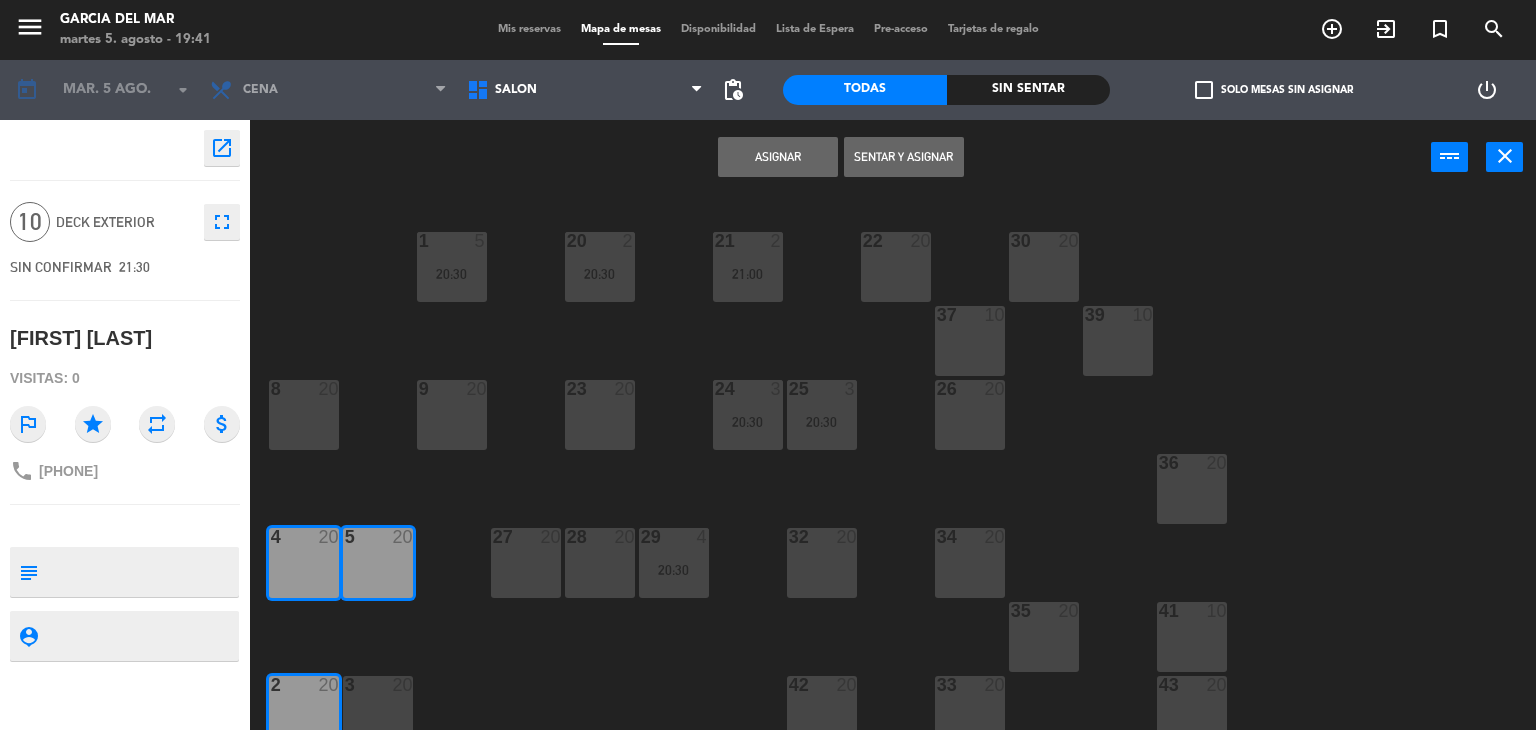 click on "3  20" at bounding box center (378, 711) 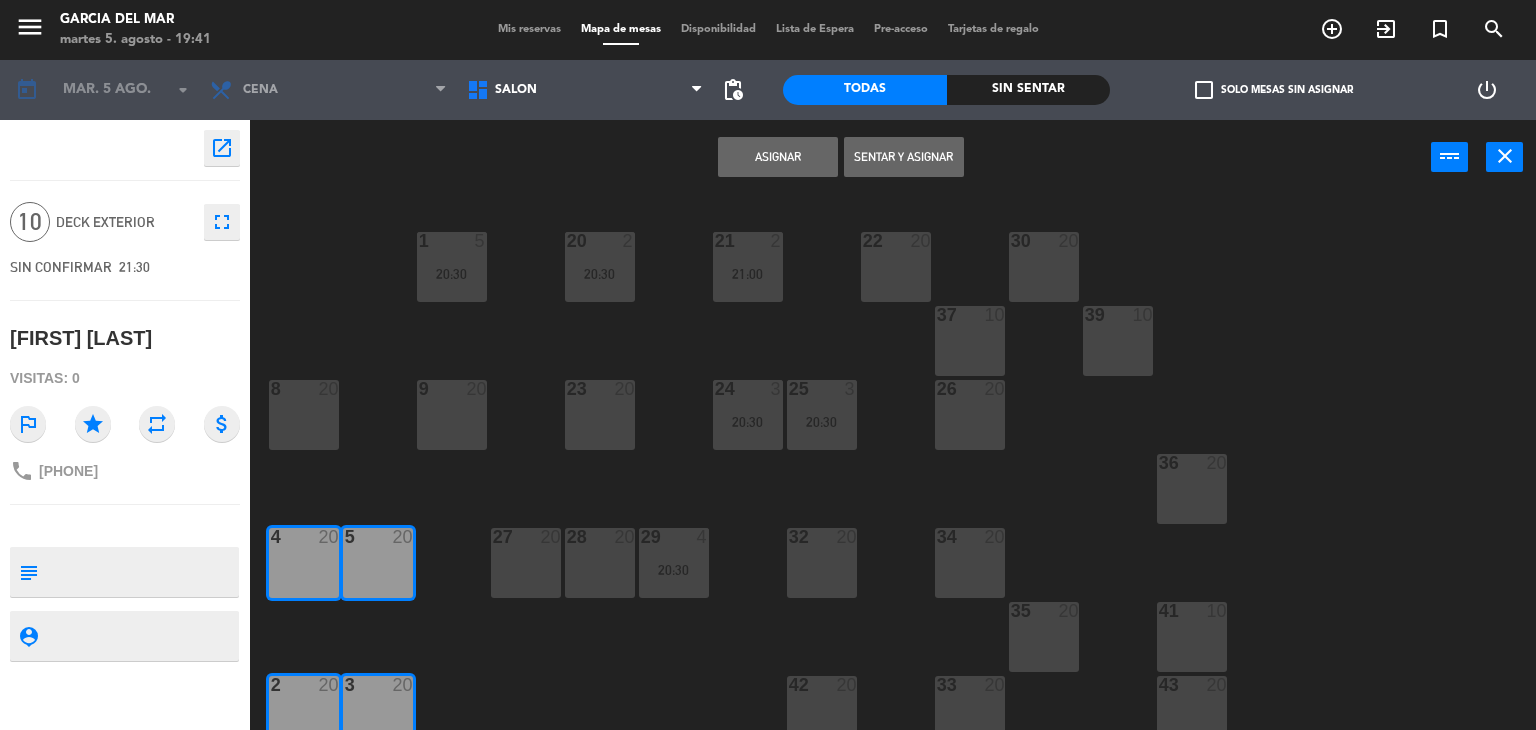 click on "Asignar" at bounding box center [778, 157] 